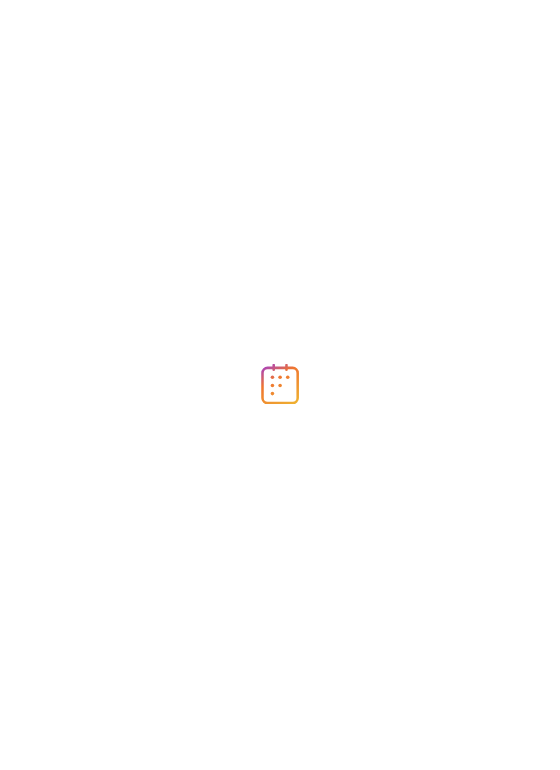 scroll, scrollTop: 0, scrollLeft: 0, axis: both 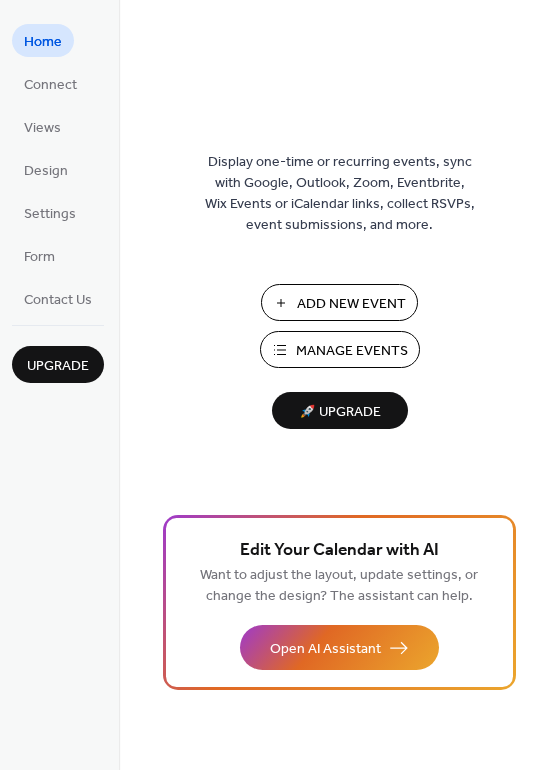 click on "Add New Event" at bounding box center (351, 304) 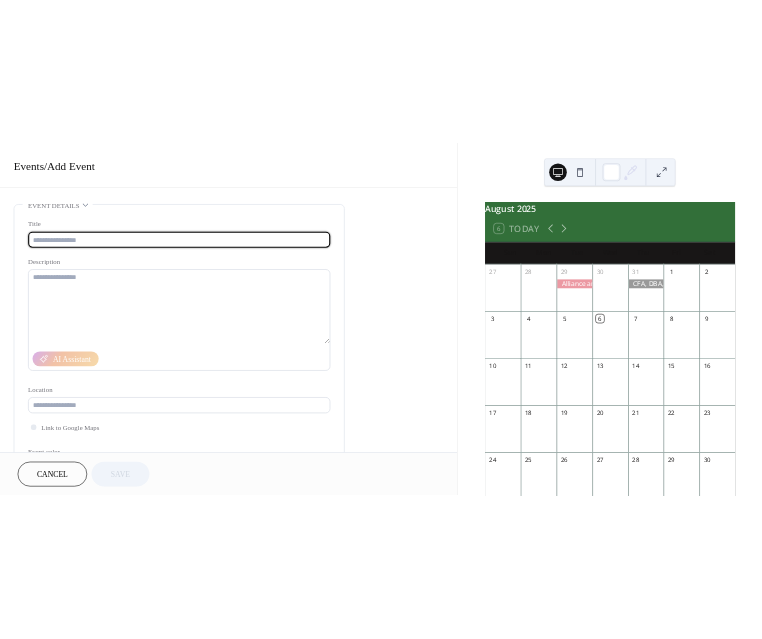 scroll, scrollTop: 0, scrollLeft: 0, axis: both 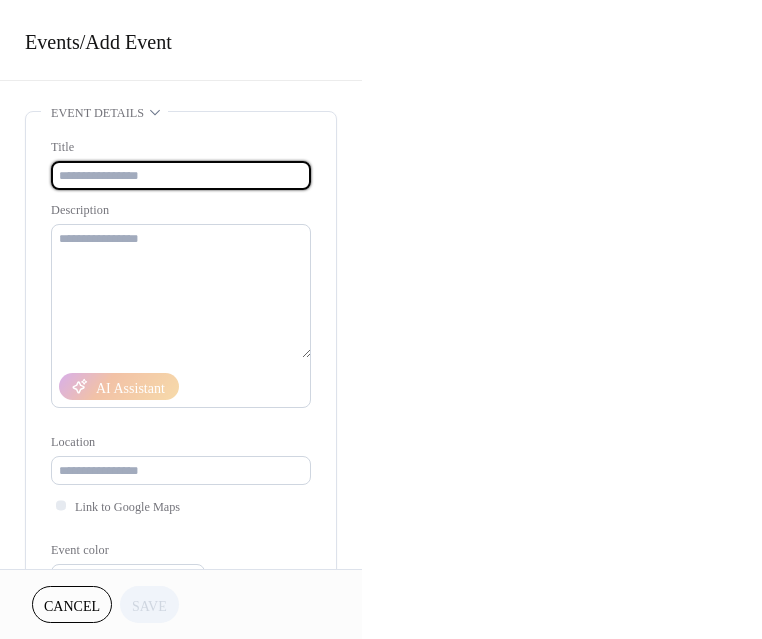 drag, startPoint x: 108, startPoint y: 169, endPoint x: 96, endPoint y: 173, distance: 12.649111 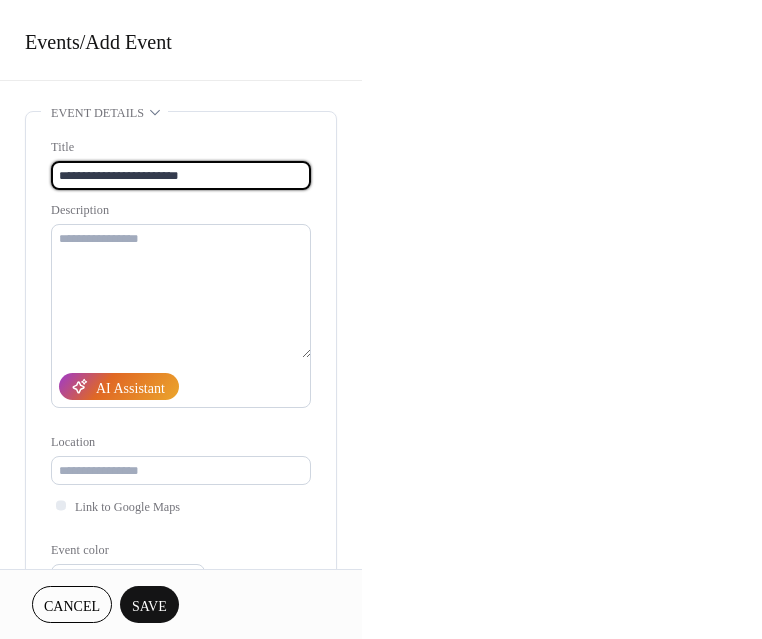 type on "**********" 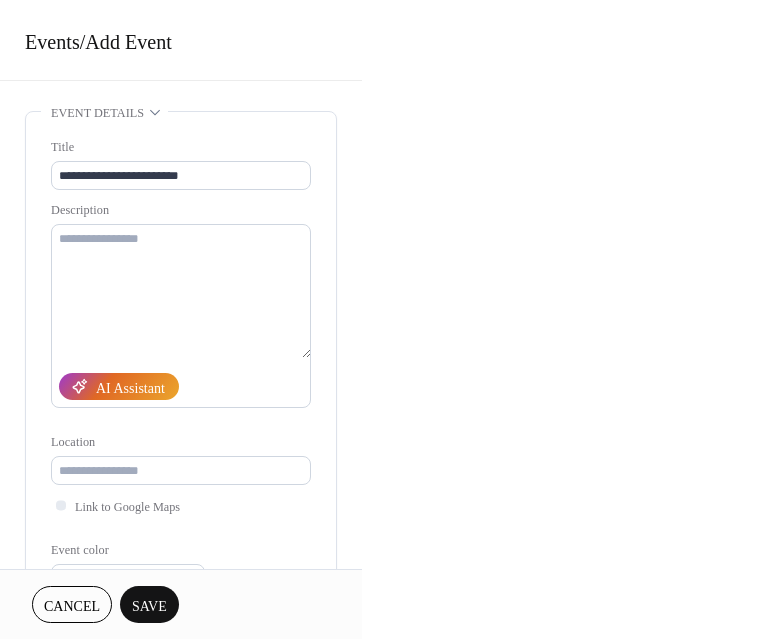 click on "**********" at bounding box center (181, 360) 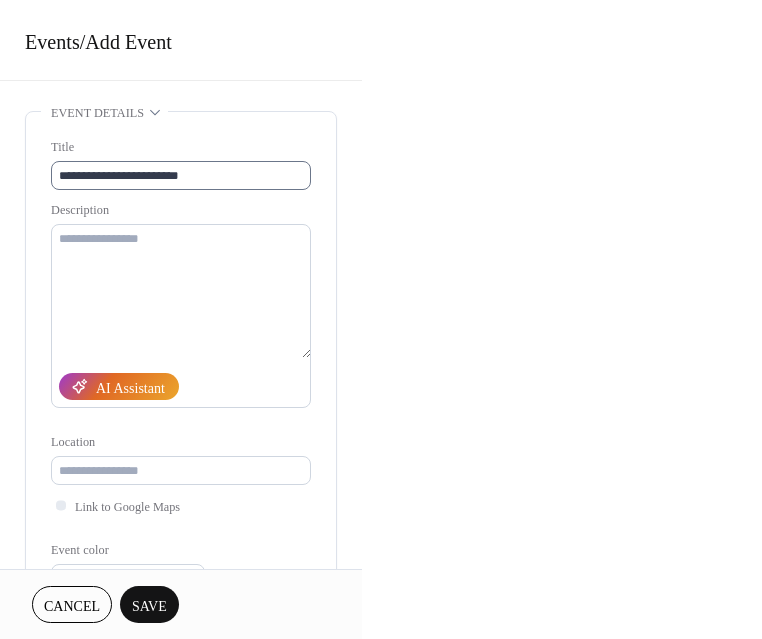 scroll, scrollTop: 1, scrollLeft: 0, axis: vertical 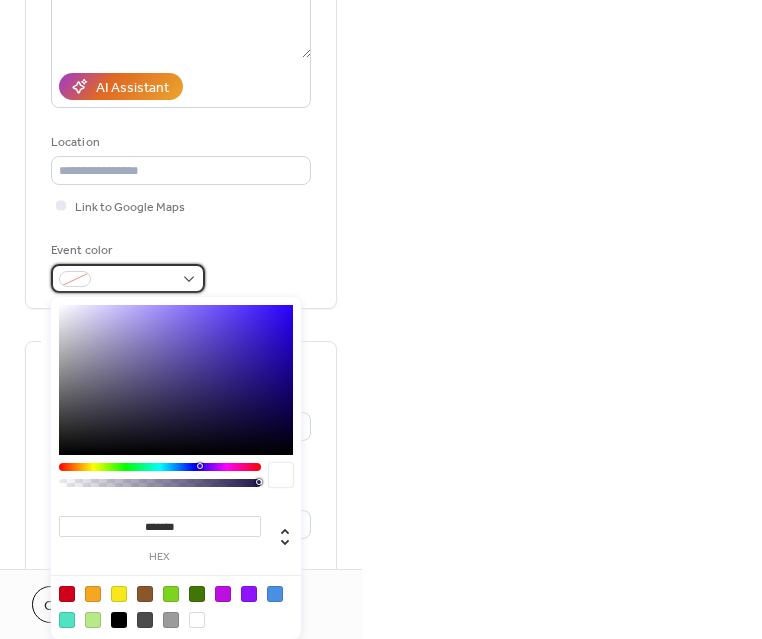 click at bounding box center (136, 280) 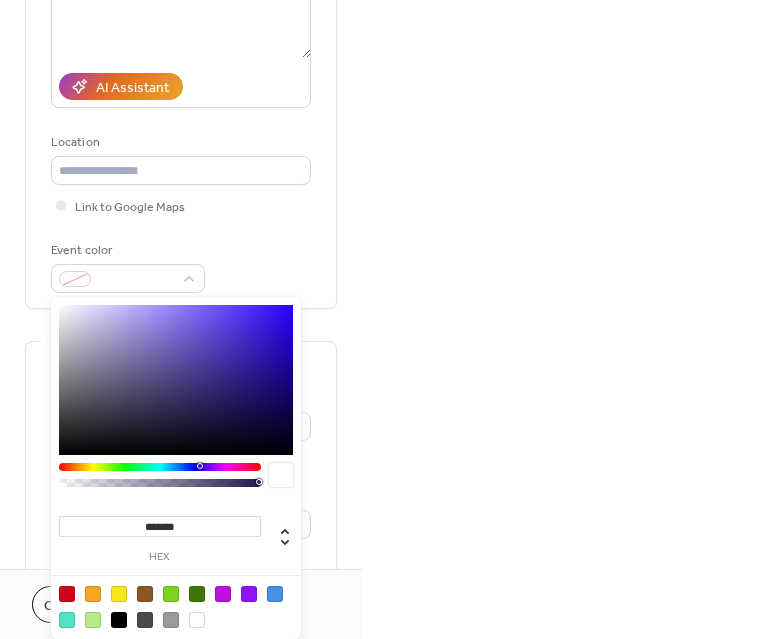 type on "*******" 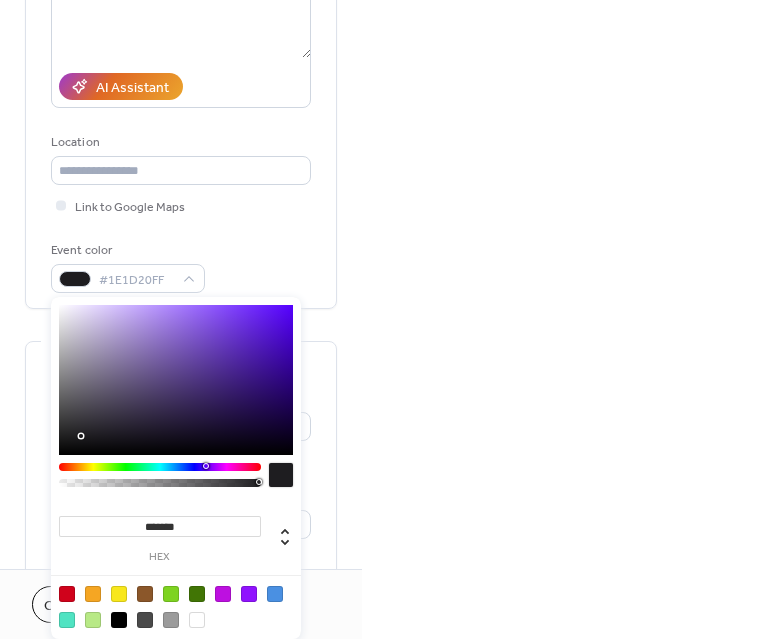 click on "**********" at bounding box center [181, 60] 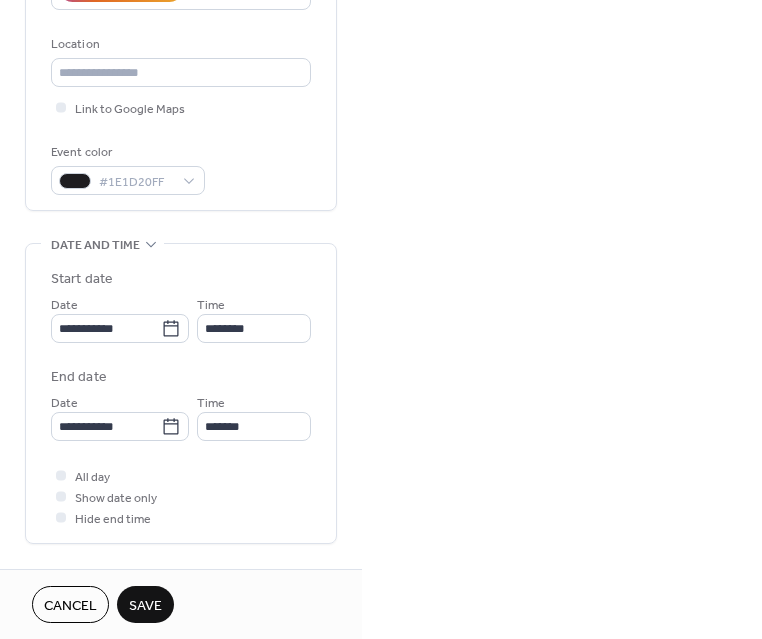 scroll, scrollTop: 400, scrollLeft: 0, axis: vertical 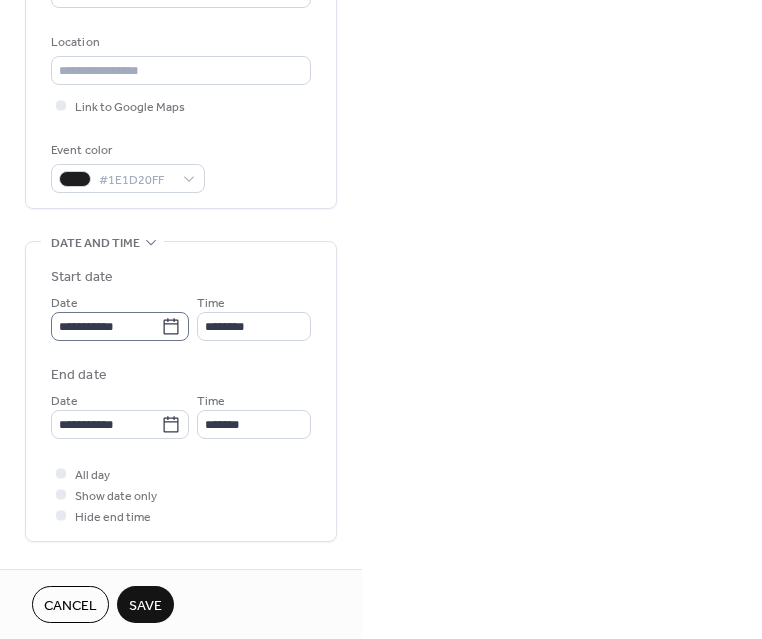 click 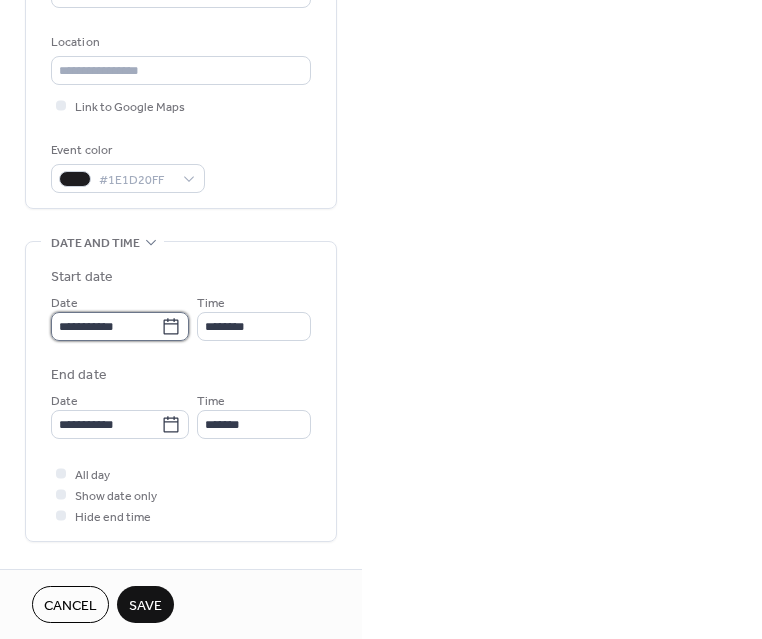 click on "**********" at bounding box center (106, 326) 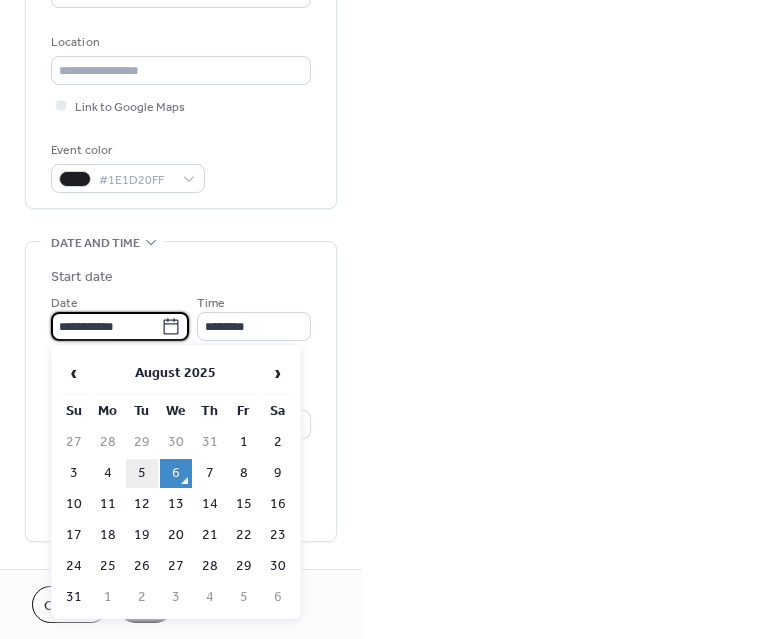 click on "5" at bounding box center [142, 473] 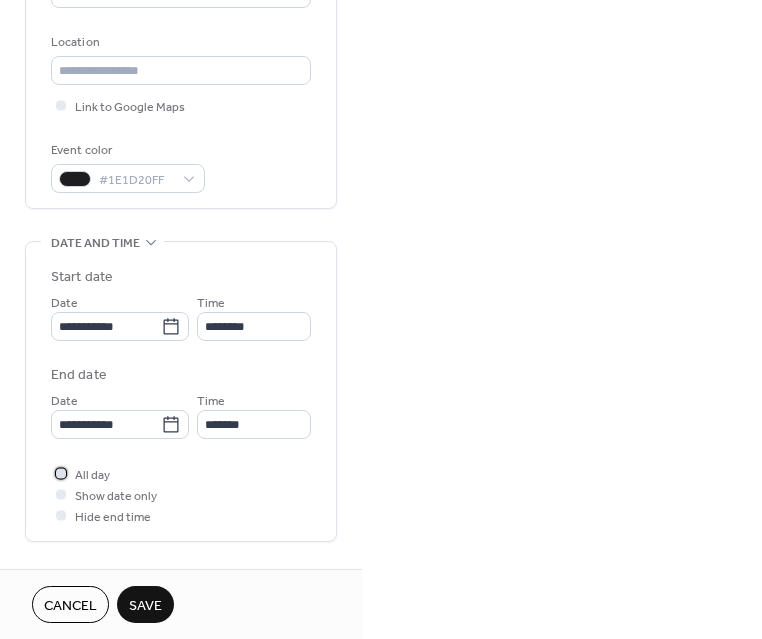 click on "All day" at bounding box center (92, 475) 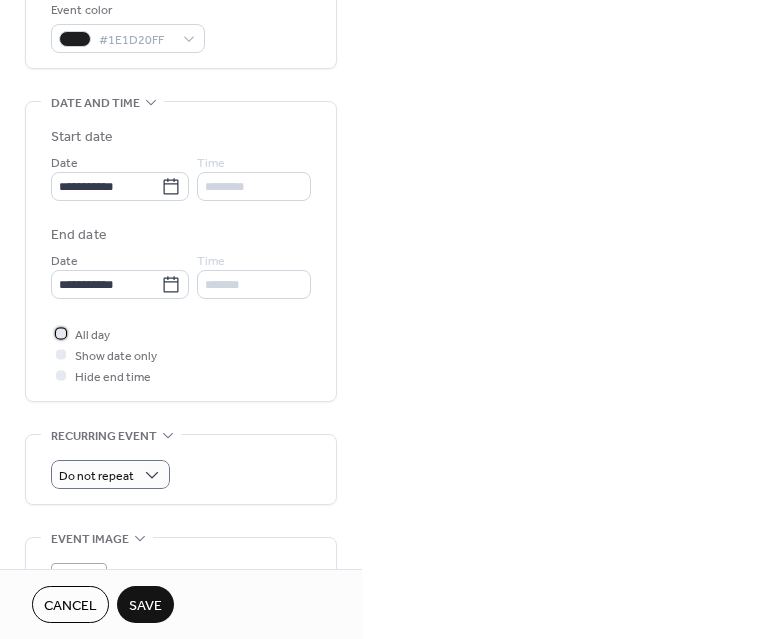 scroll, scrollTop: 600, scrollLeft: 0, axis: vertical 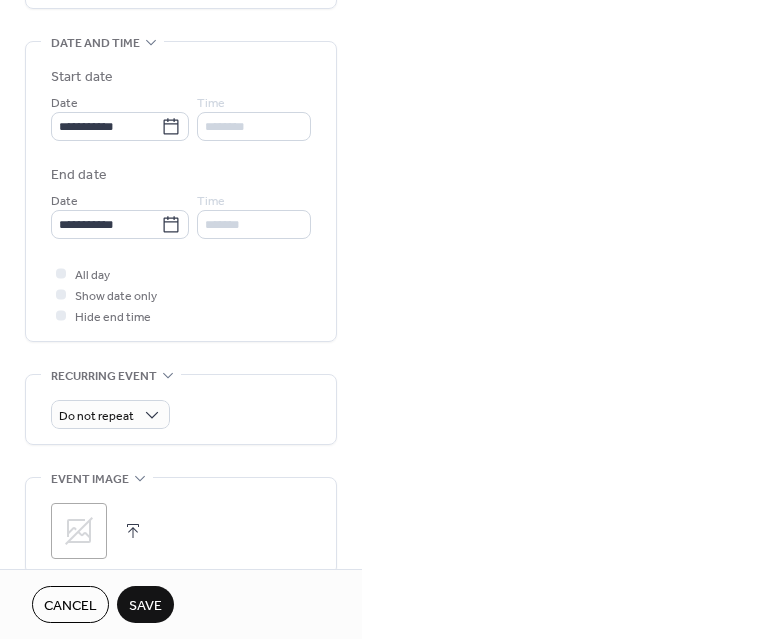 click on "Save" at bounding box center [145, 606] 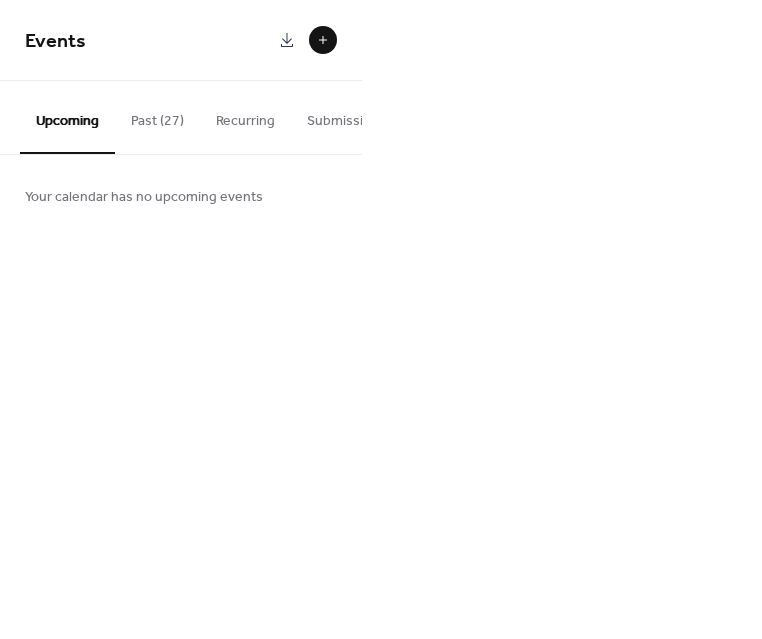 click on "Past (27)" at bounding box center [157, 116] 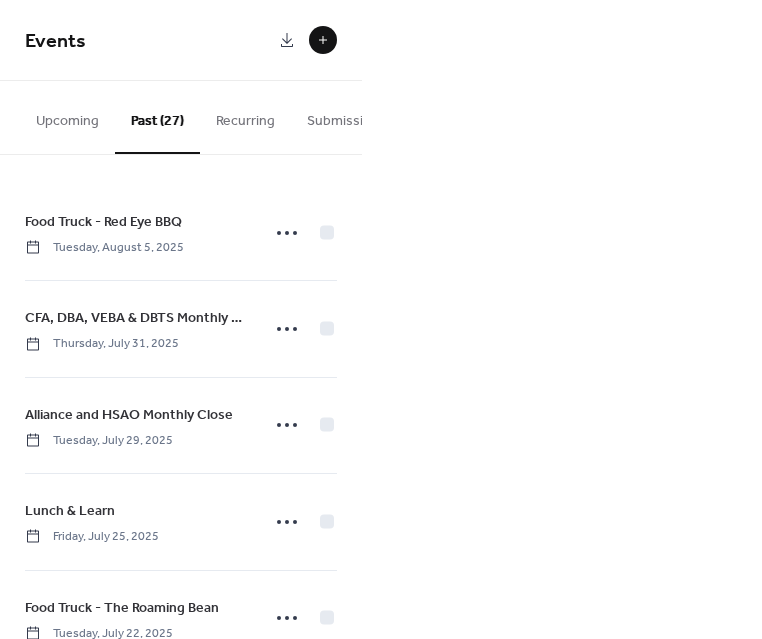click on "Upcoming" at bounding box center [67, 116] 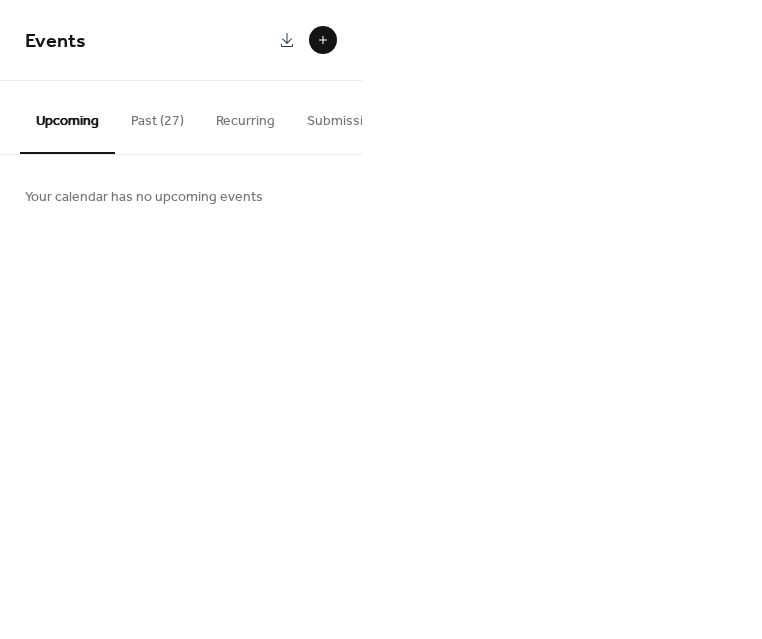 click at bounding box center [323, 40] 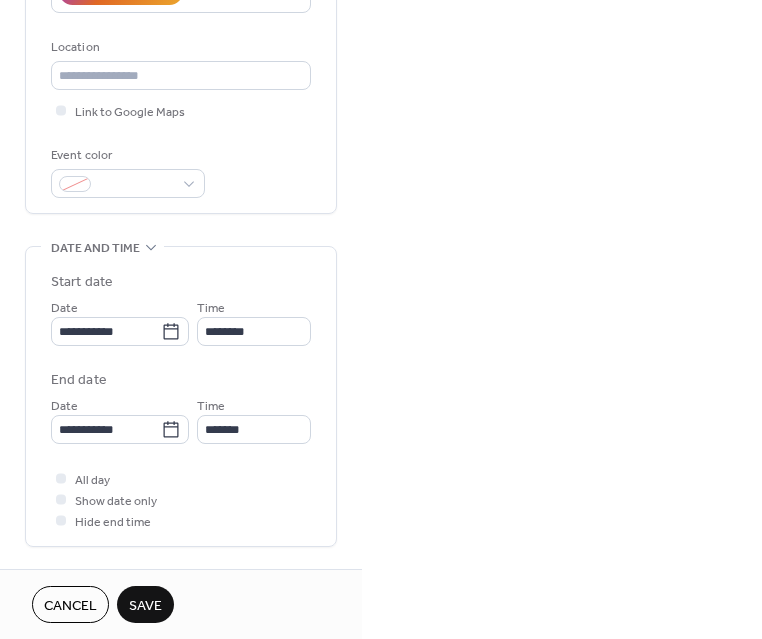 scroll, scrollTop: 400, scrollLeft: 0, axis: vertical 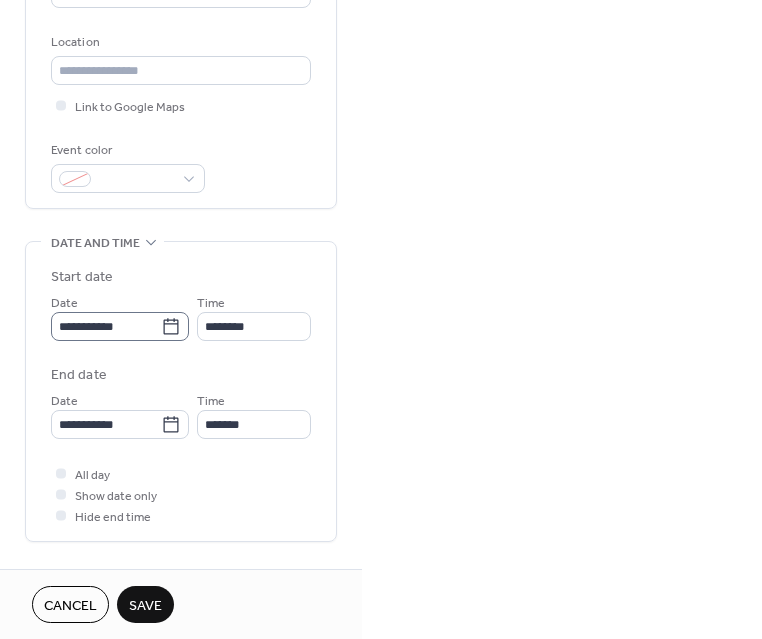 type on "**********" 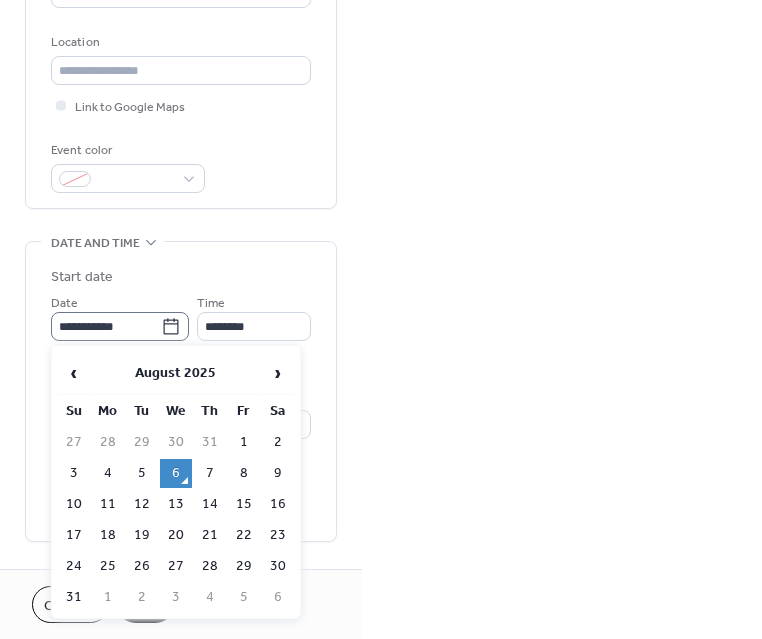 click 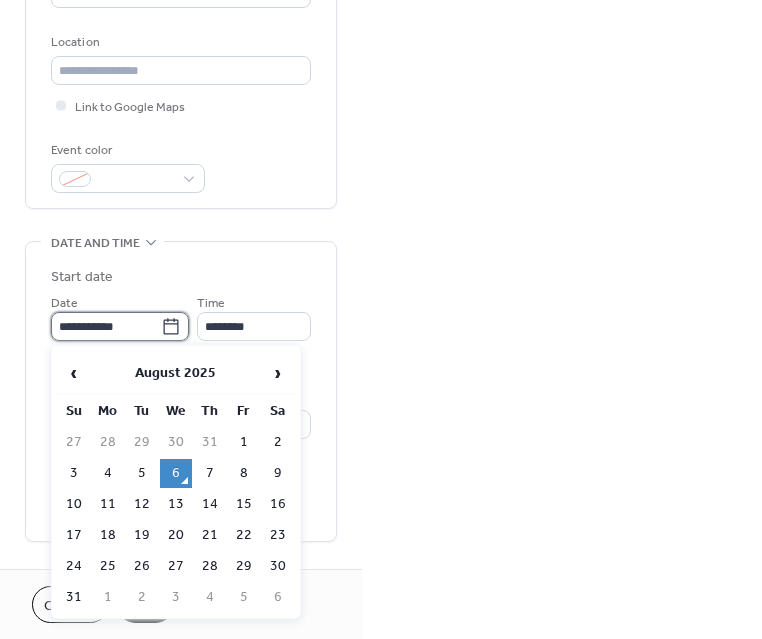 click on "**********" at bounding box center [106, 326] 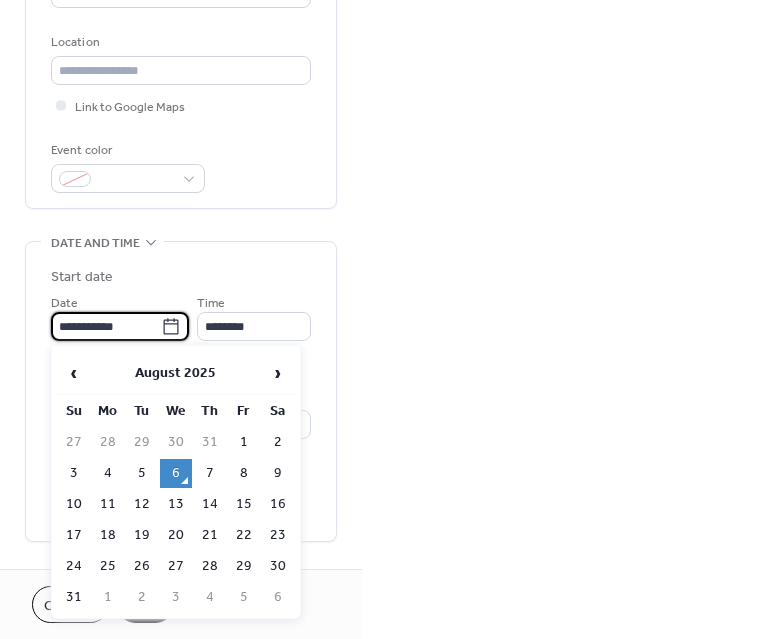 click on "Start date" at bounding box center [181, 277] 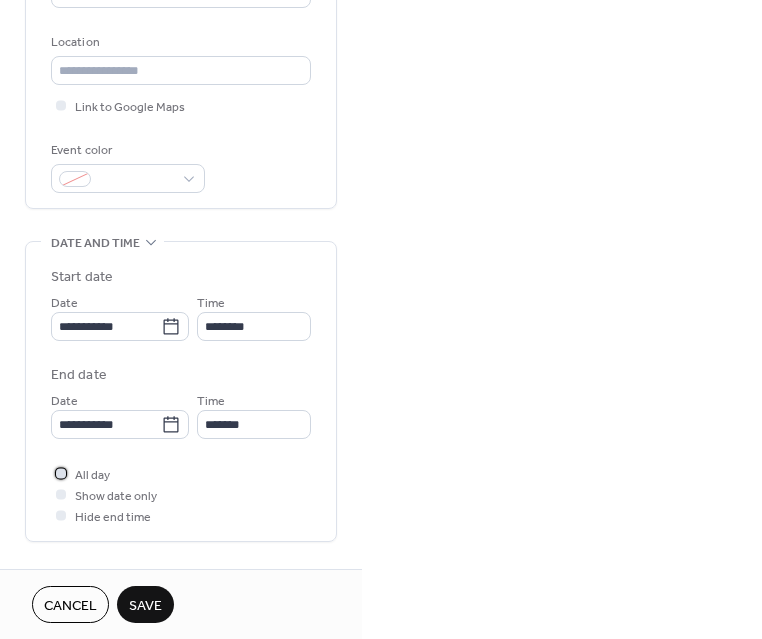 click at bounding box center (61, 473) 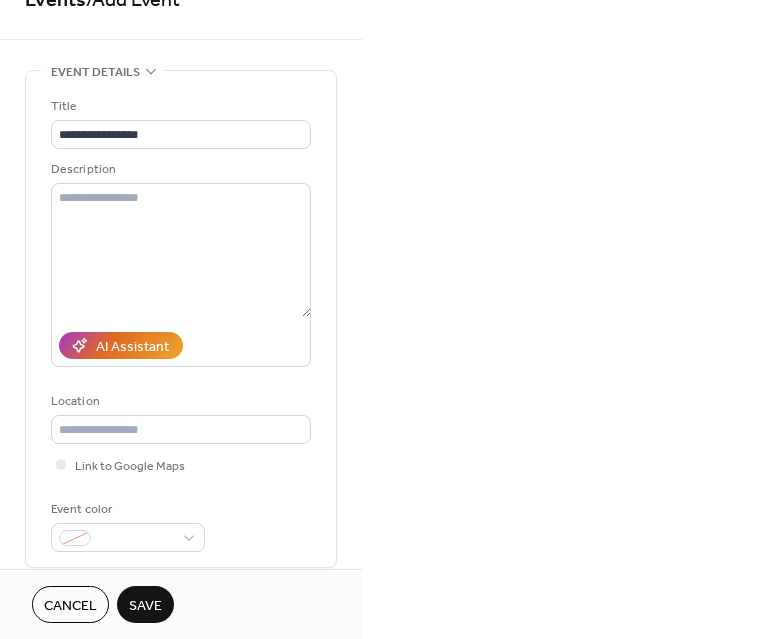 scroll, scrollTop: 200, scrollLeft: 0, axis: vertical 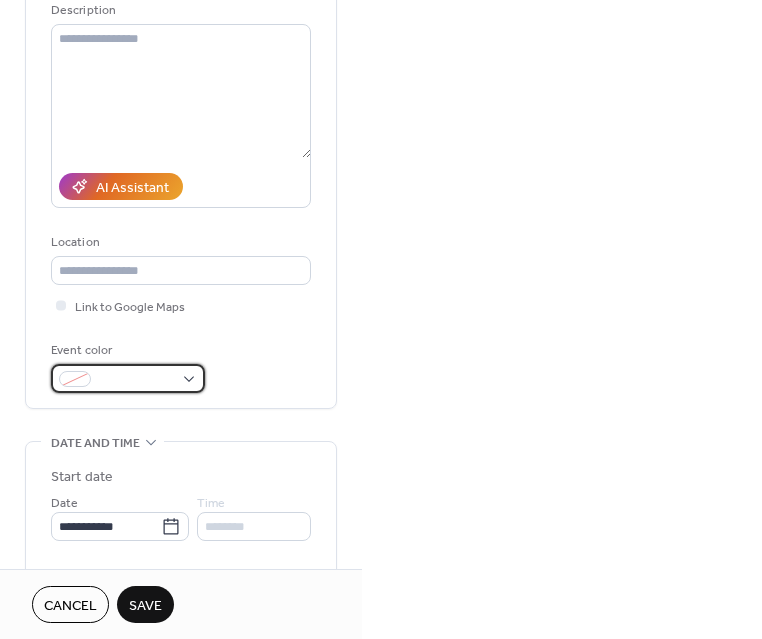 click at bounding box center (136, 380) 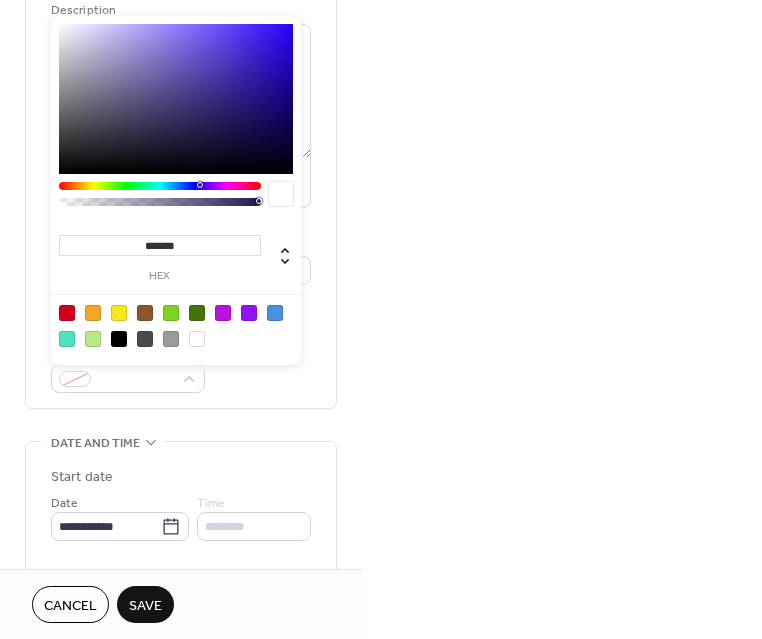 click at bounding box center (119, 339) 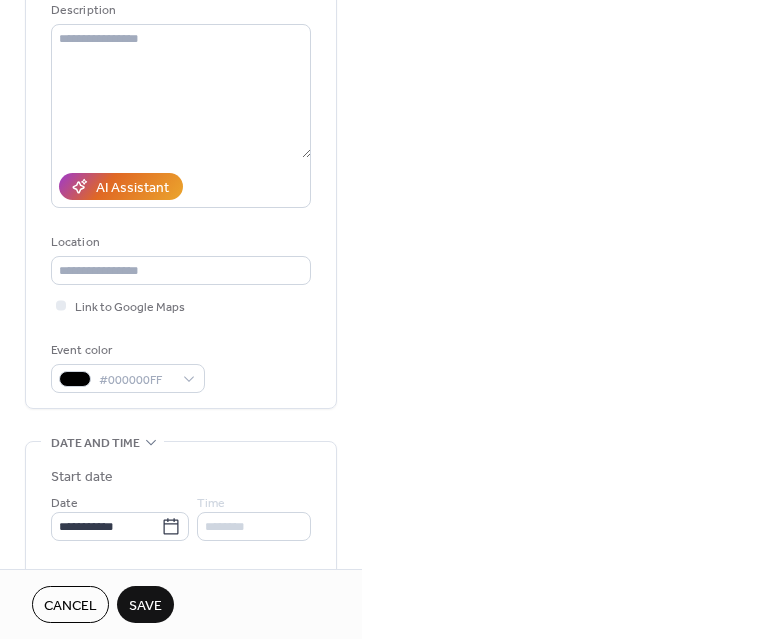 click on "**********" at bounding box center [181, 160] 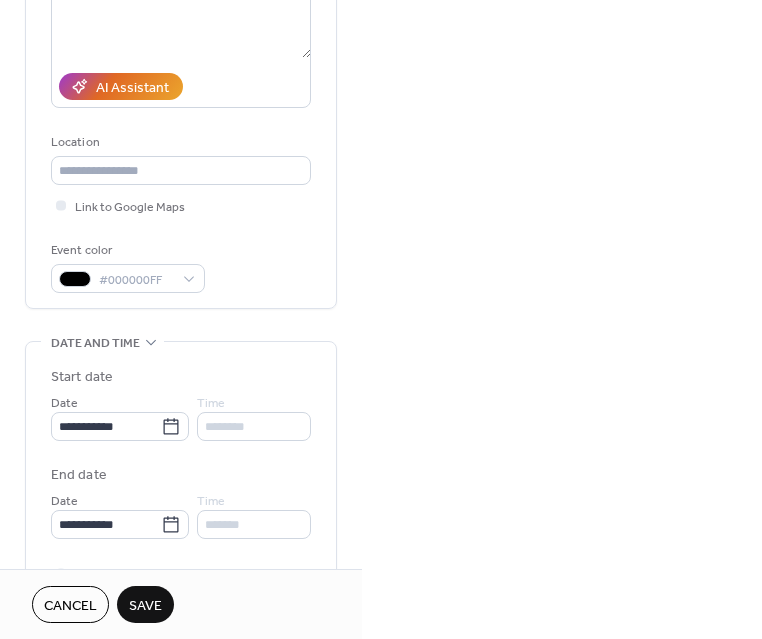 scroll, scrollTop: 700, scrollLeft: 0, axis: vertical 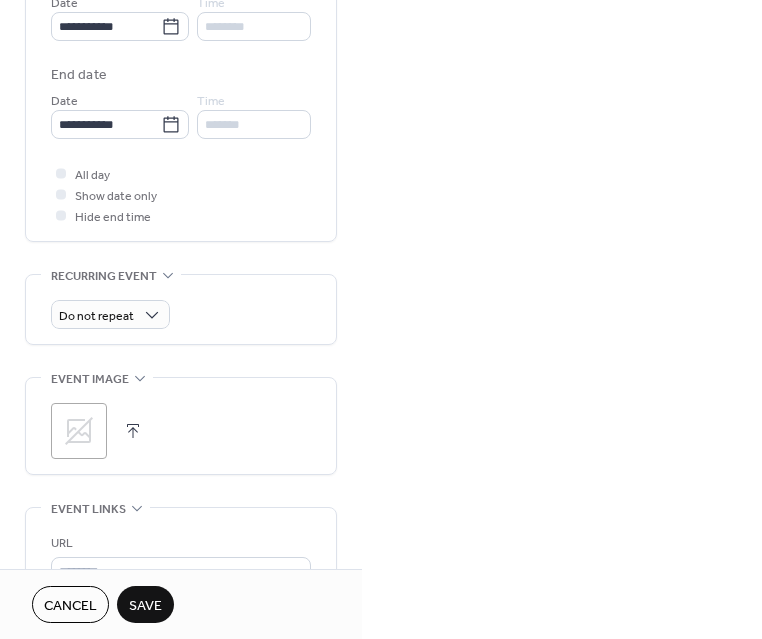 click on "Save" at bounding box center (145, 604) 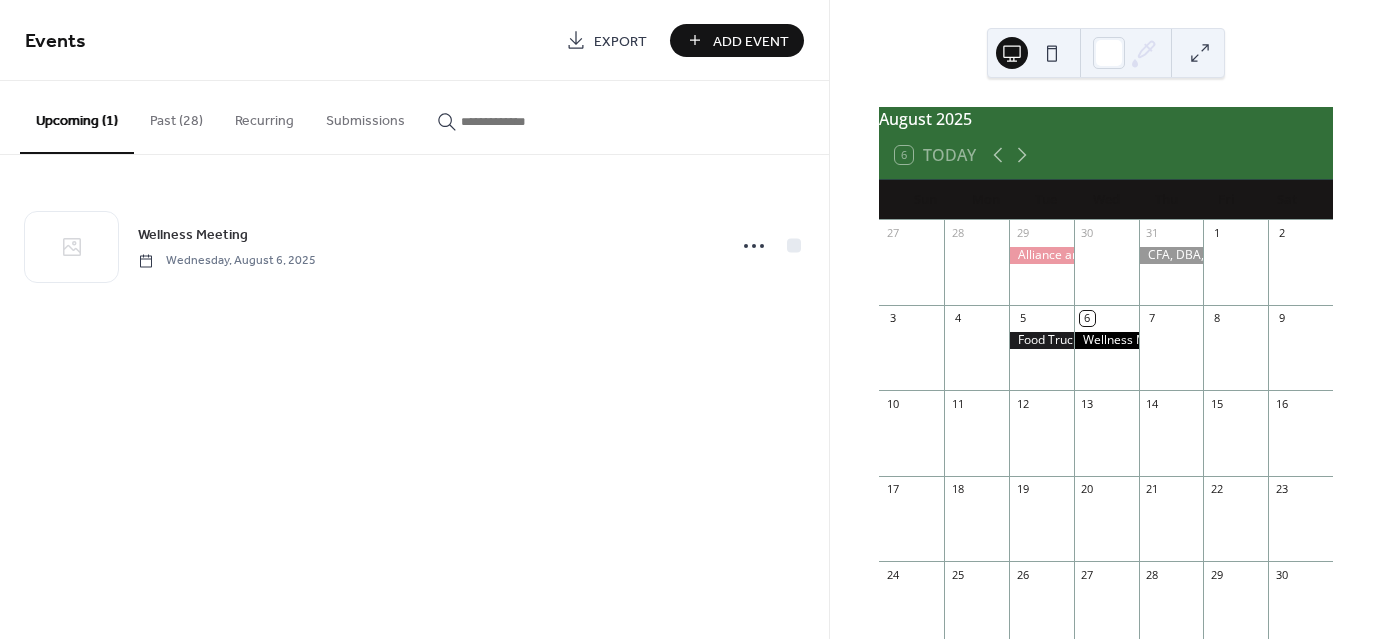 click on "Add Event" at bounding box center (751, 41) 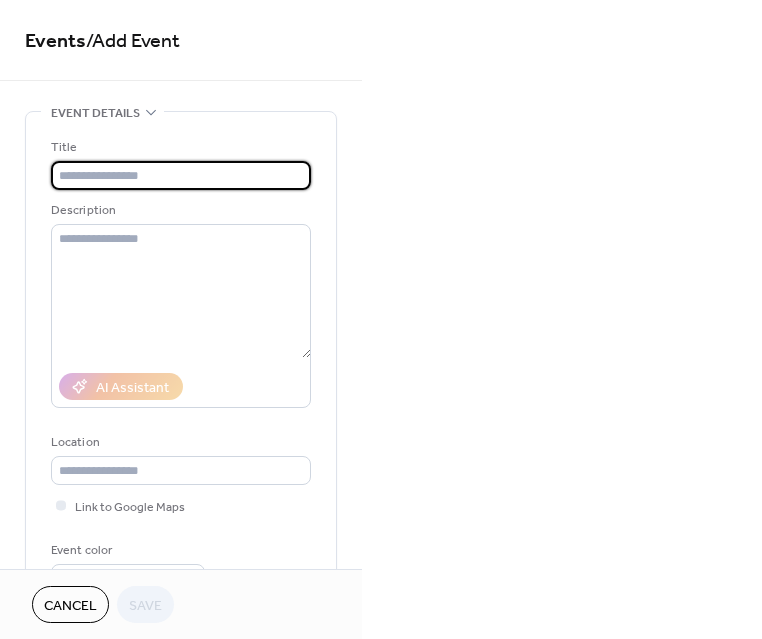 click at bounding box center [181, 175] 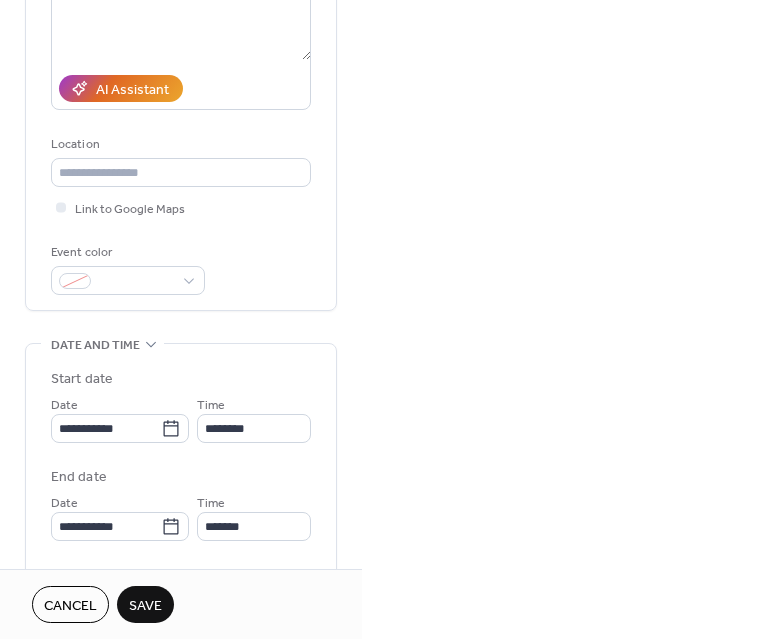 scroll, scrollTop: 300, scrollLeft: 0, axis: vertical 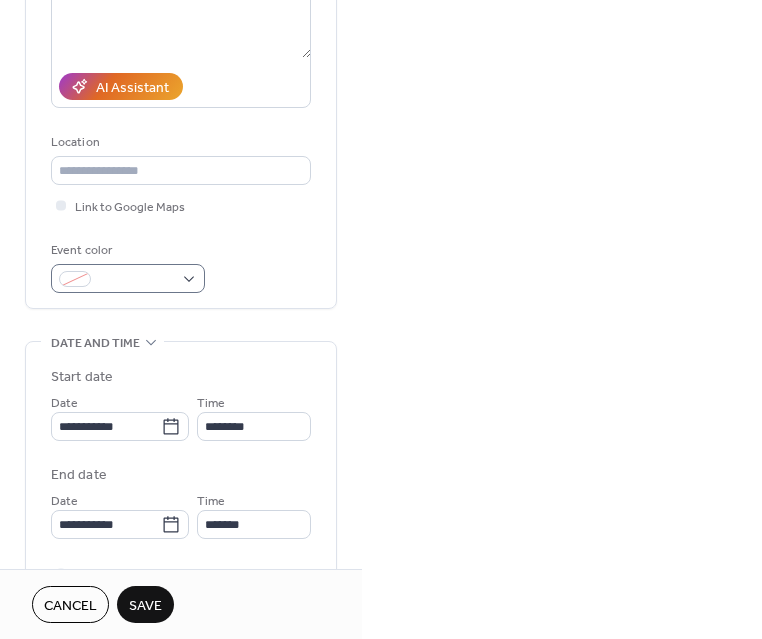 type on "**********" 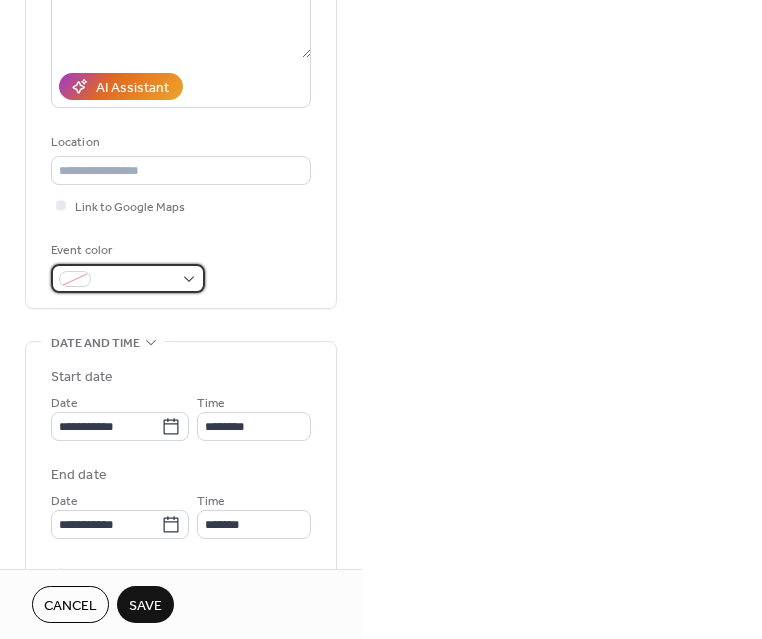 click at bounding box center [136, 280] 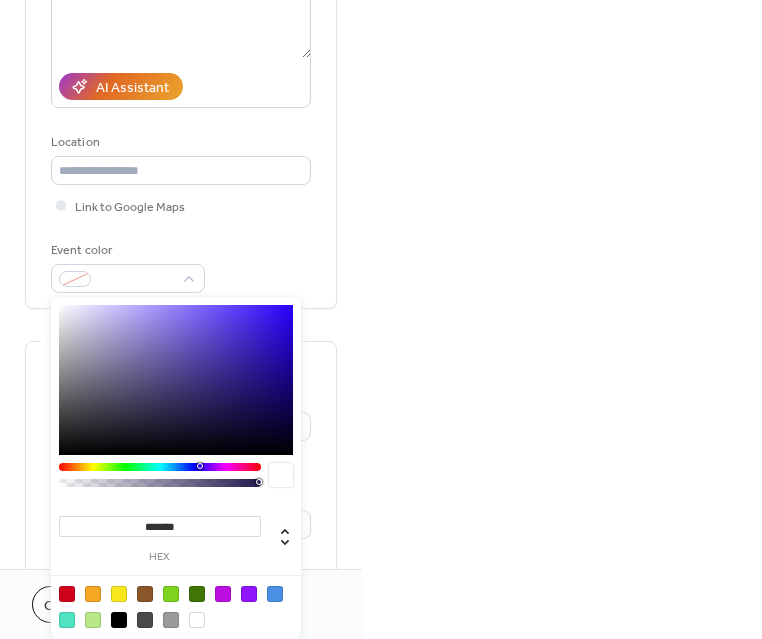type on "*******" 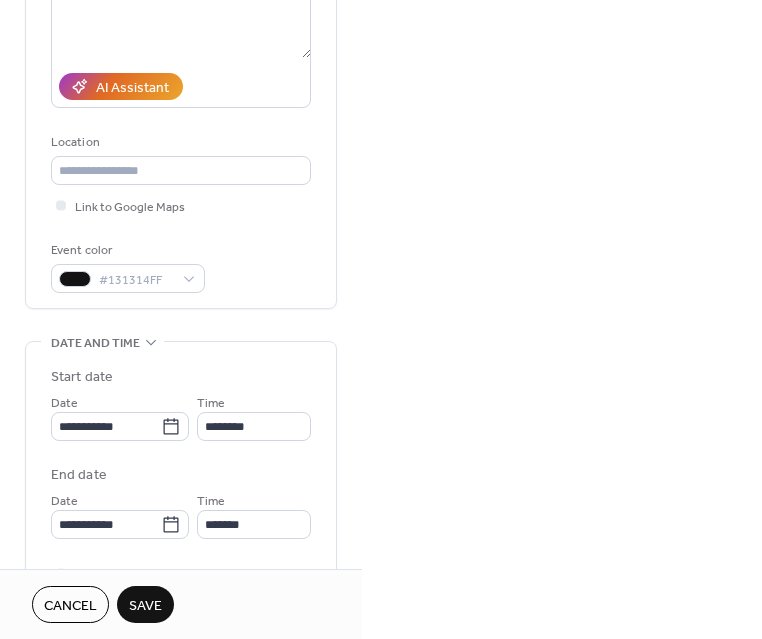 click on "**********" at bounding box center (181, 491) 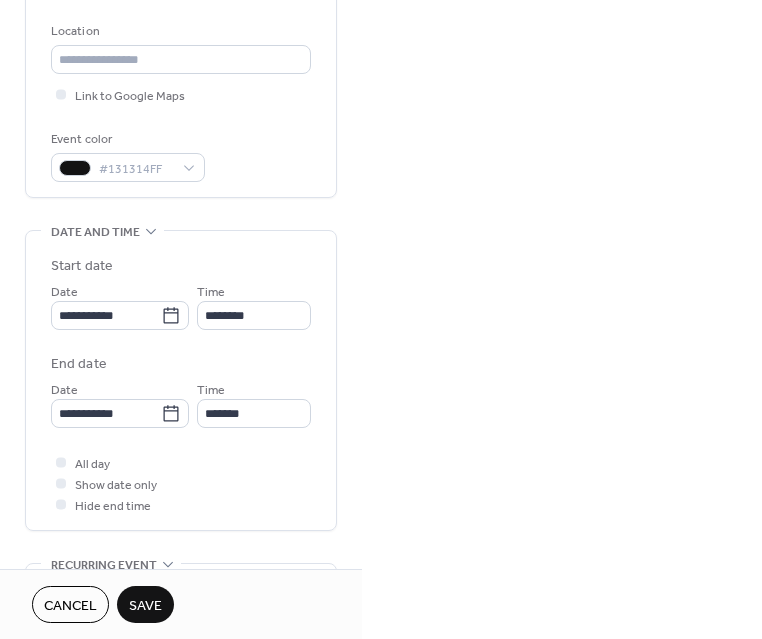 scroll, scrollTop: 500, scrollLeft: 0, axis: vertical 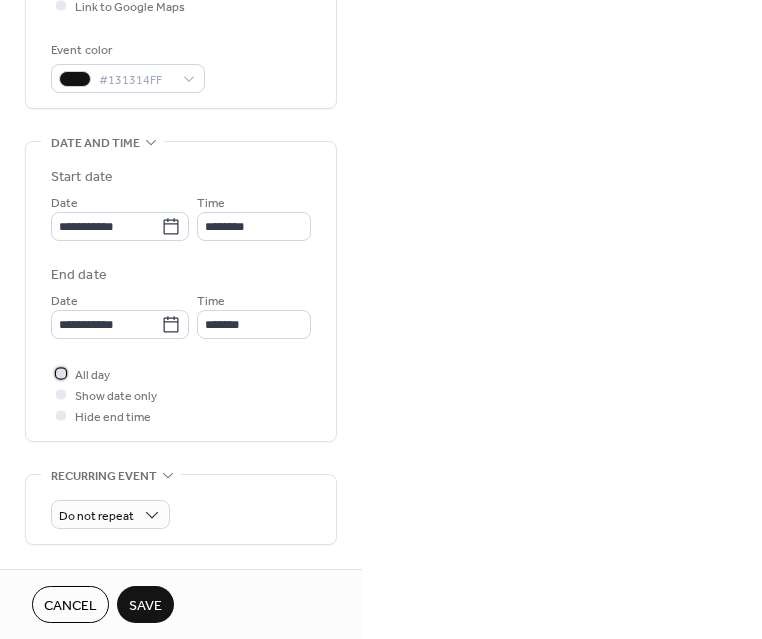 click at bounding box center (61, 373) 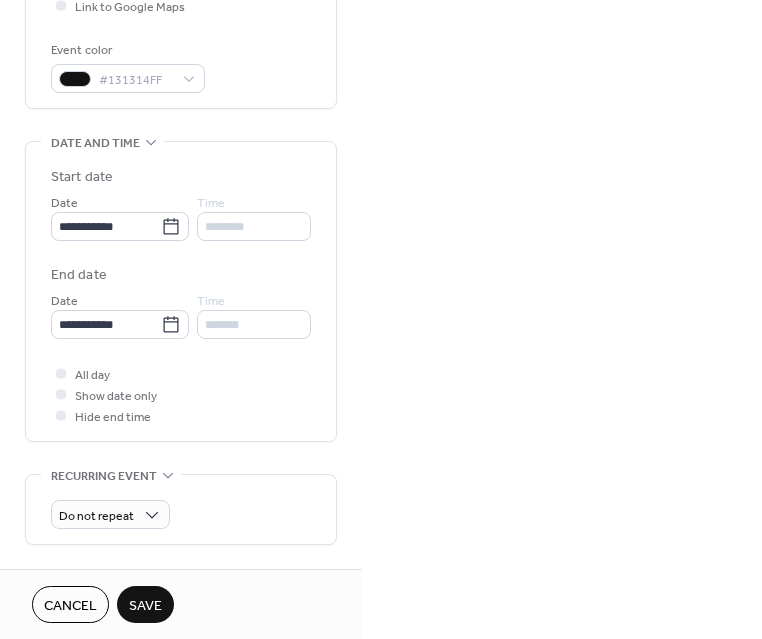 click on "All day Show date only Hide end time" at bounding box center [181, 394] 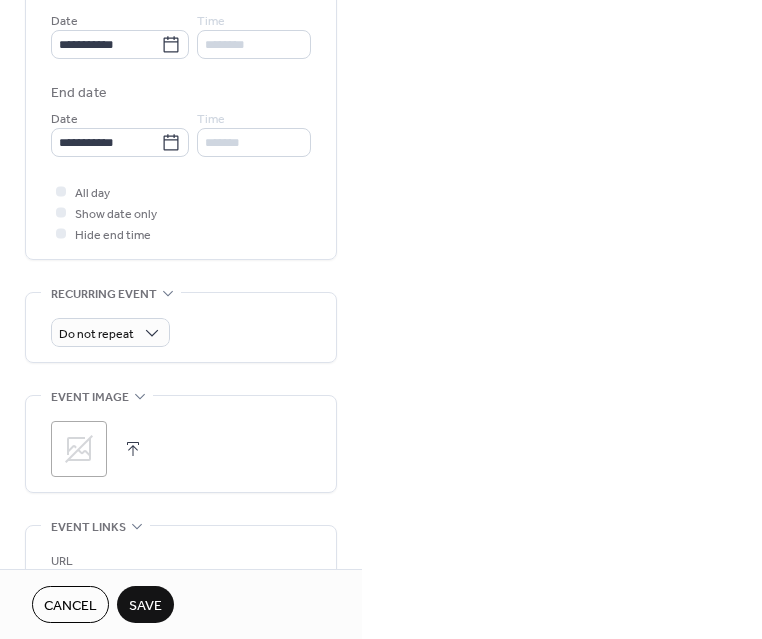 scroll, scrollTop: 992, scrollLeft: 0, axis: vertical 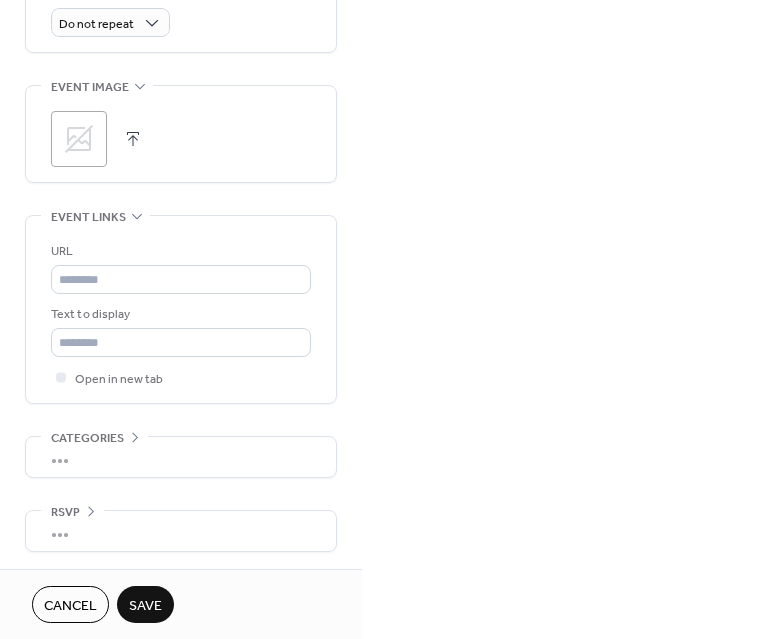 click on "Save" at bounding box center (145, 604) 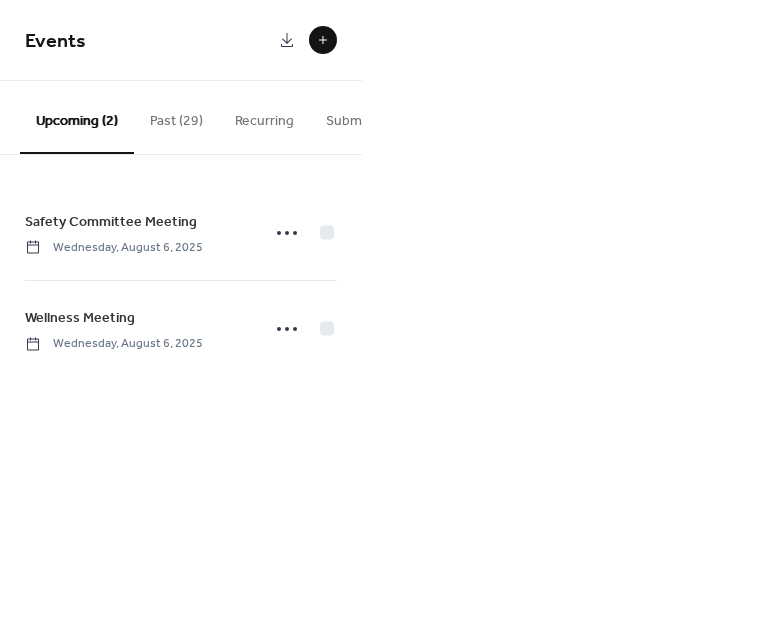 click at bounding box center [323, 40] 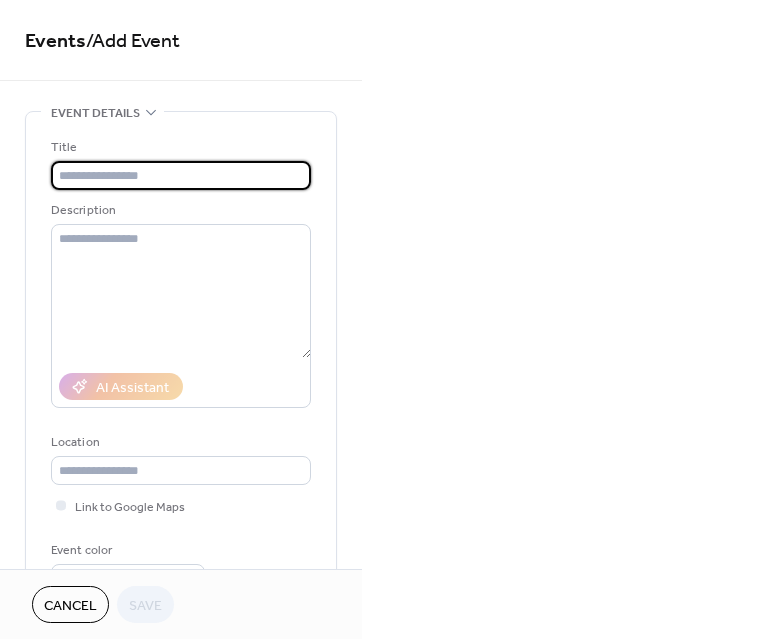 click at bounding box center (181, 175) 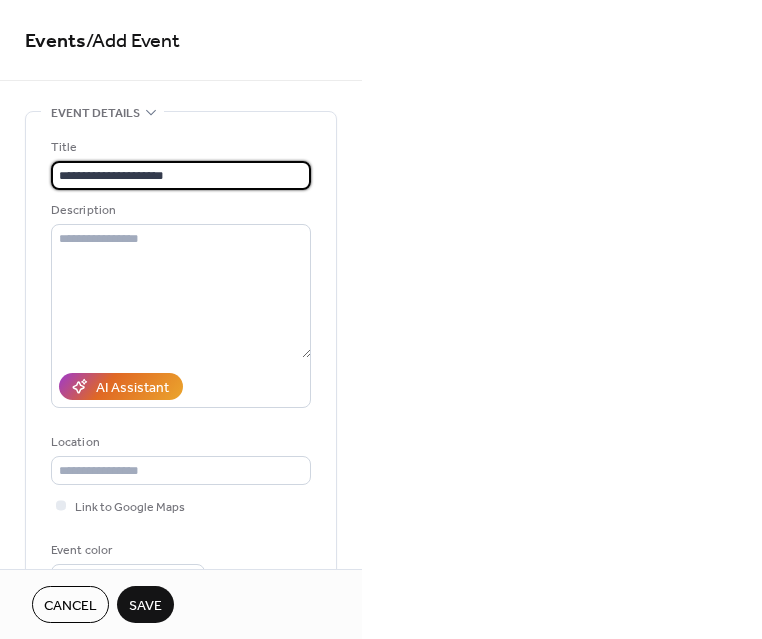 scroll, scrollTop: 100, scrollLeft: 0, axis: vertical 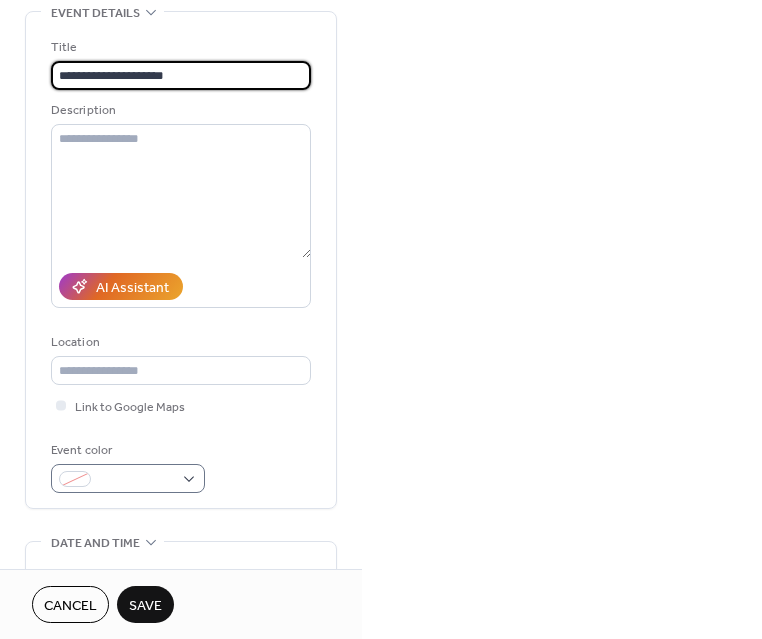 type on "**********" 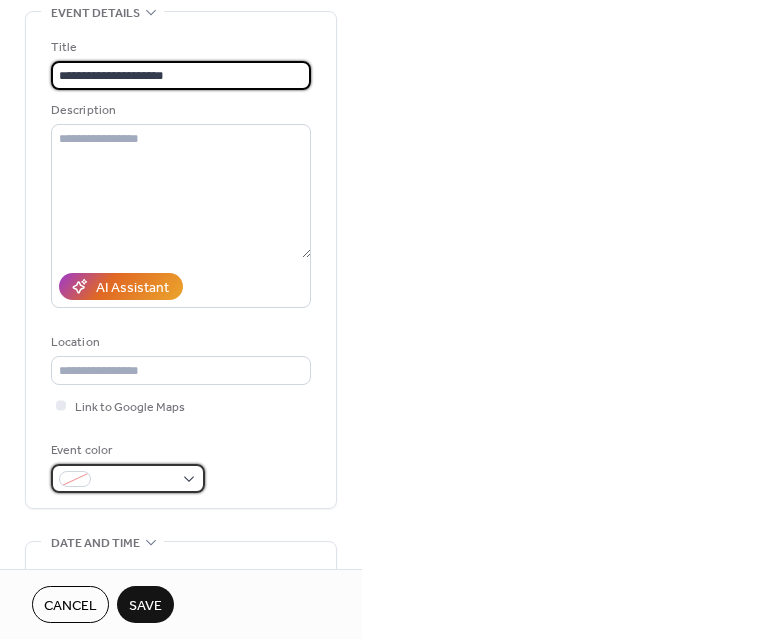 click at bounding box center [136, 480] 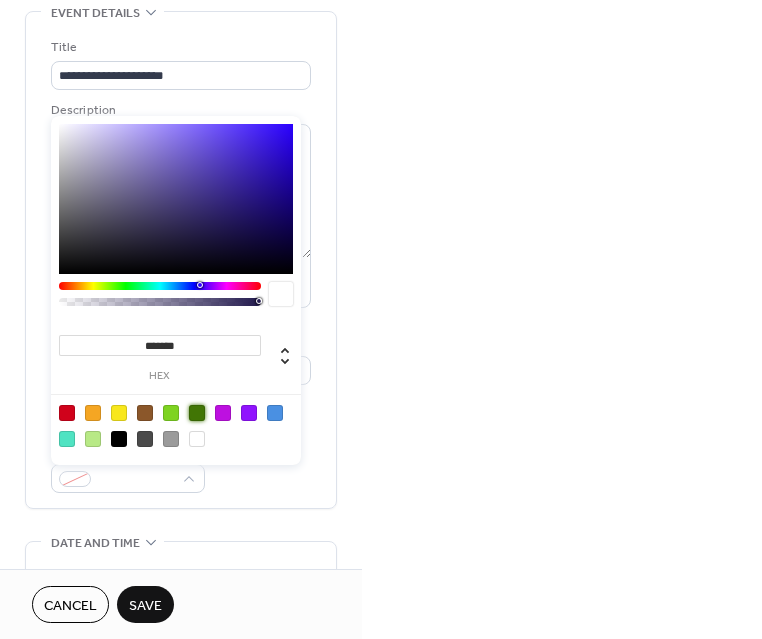 click at bounding box center [197, 413] 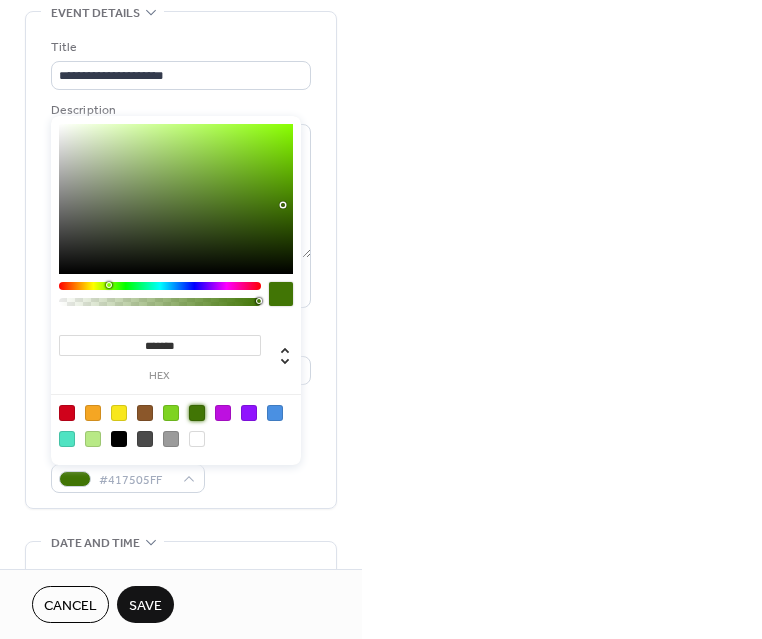 click on "Event color #417505FF" at bounding box center [181, 466] 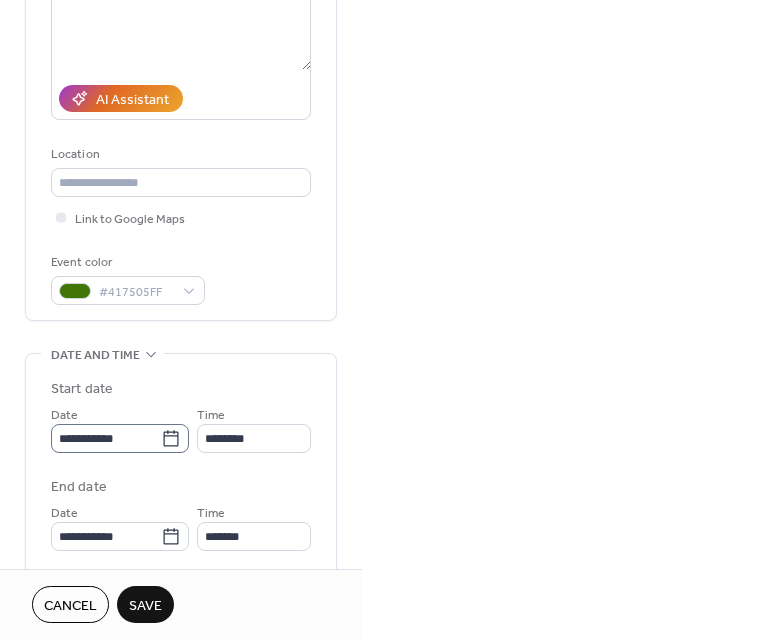 scroll, scrollTop: 300, scrollLeft: 0, axis: vertical 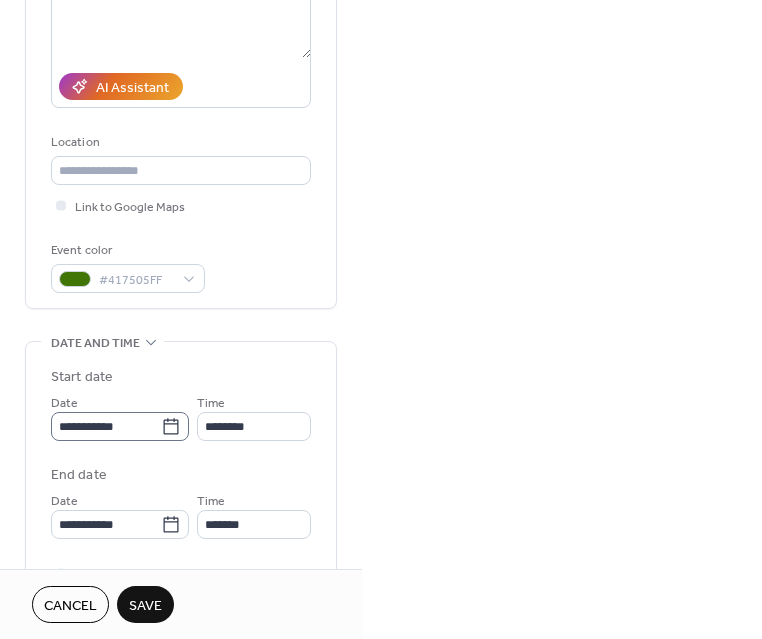 click 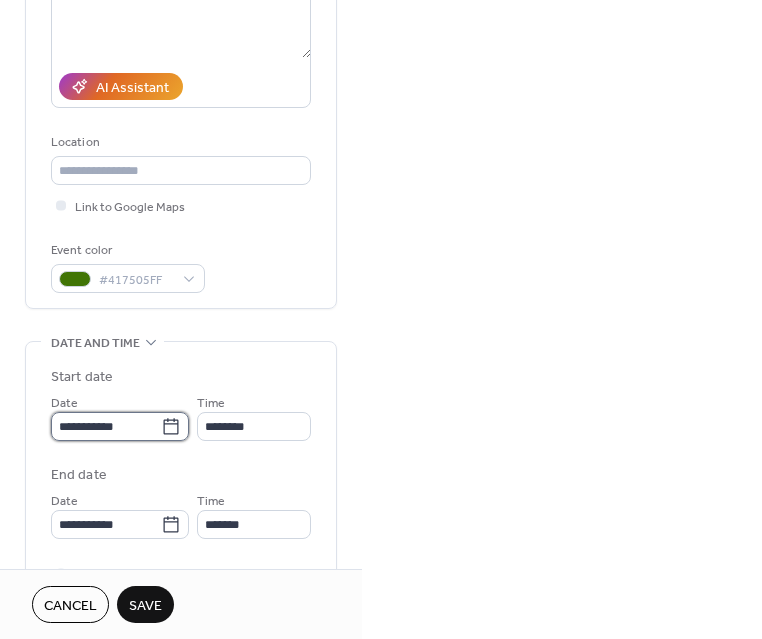click on "**********" at bounding box center [106, 426] 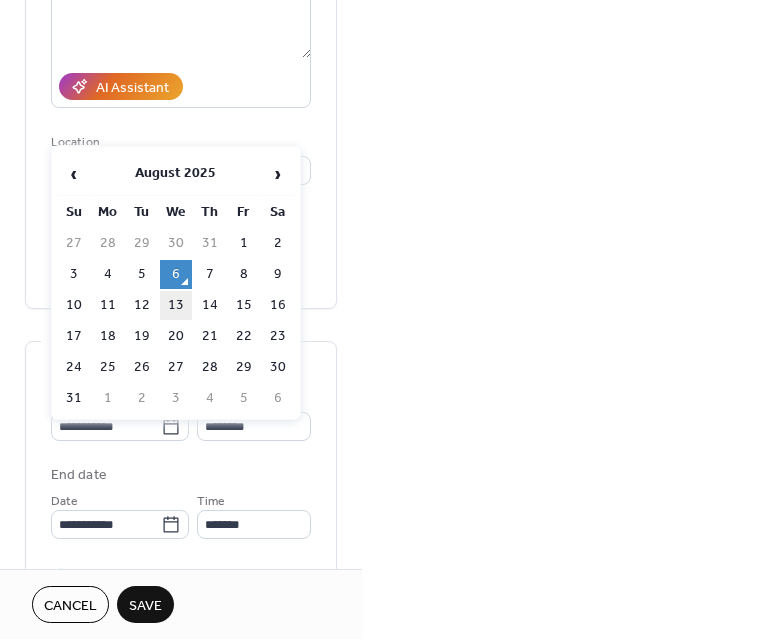 click on "13" at bounding box center (176, 305) 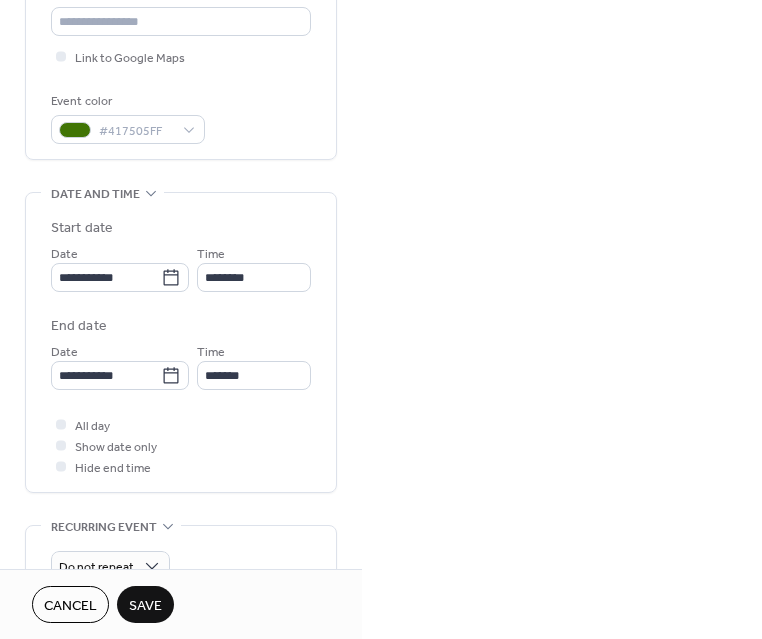 scroll, scrollTop: 500, scrollLeft: 0, axis: vertical 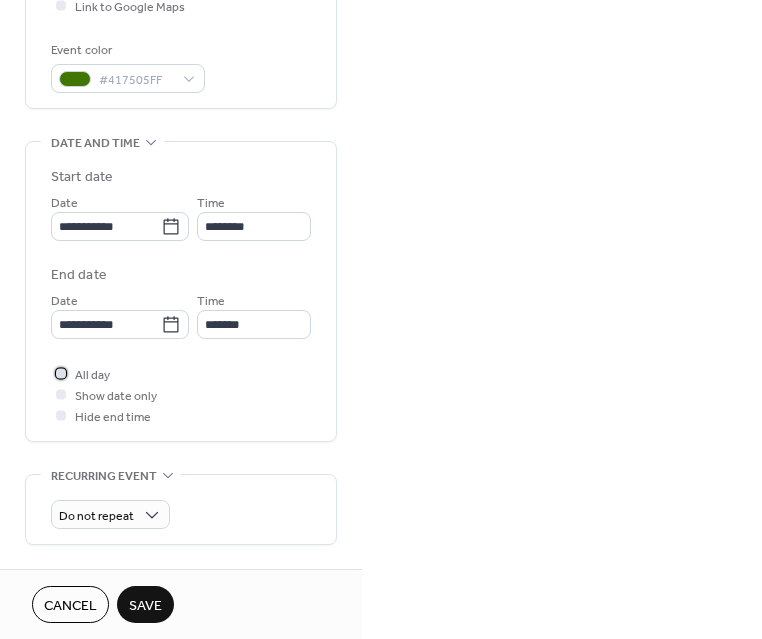 click at bounding box center [61, 373] 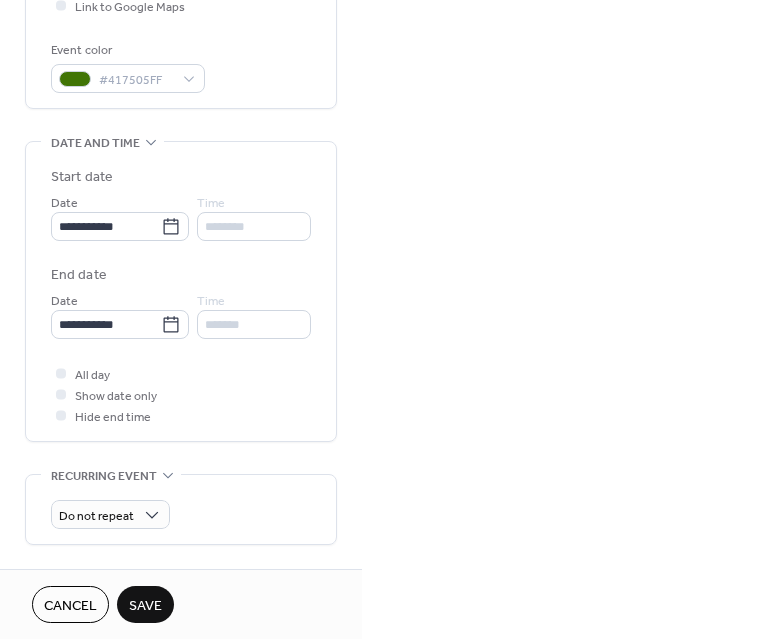 click on "All day Show date only Hide end time" at bounding box center (181, 394) 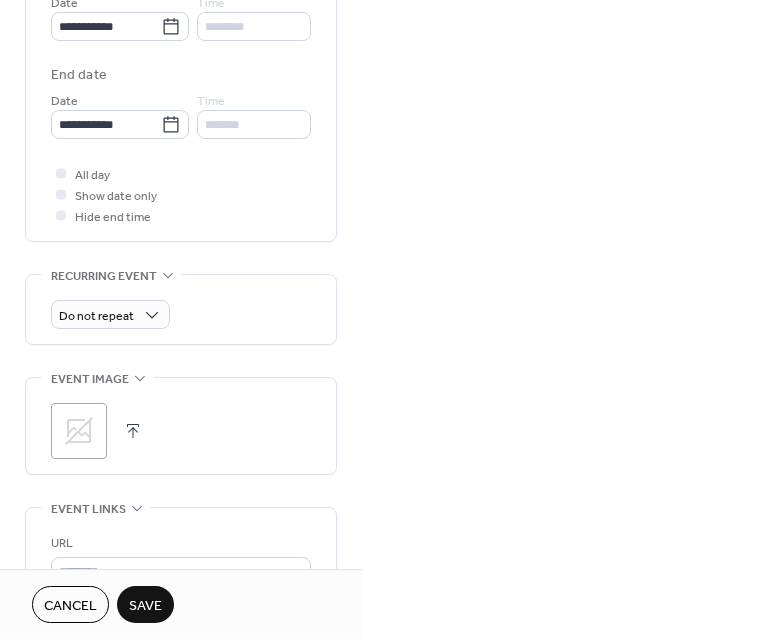 scroll, scrollTop: 992, scrollLeft: 0, axis: vertical 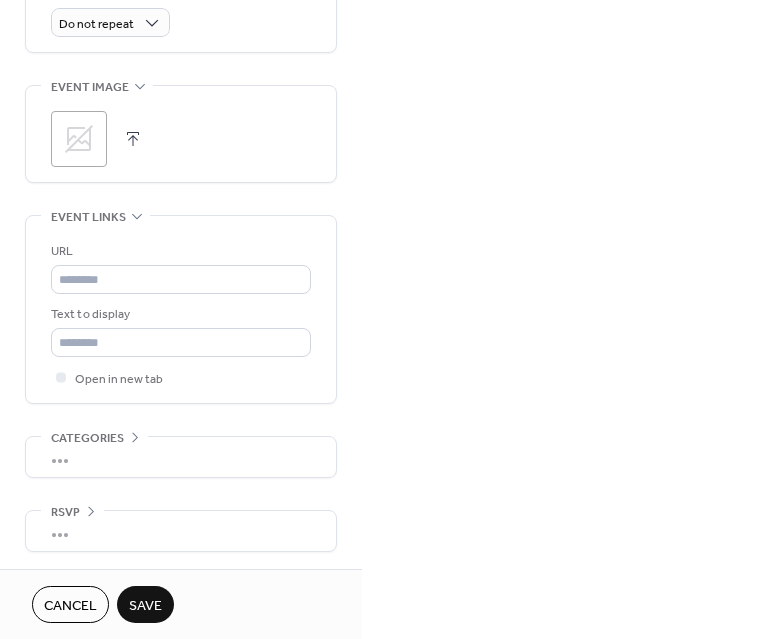 click on "Save" at bounding box center (145, 606) 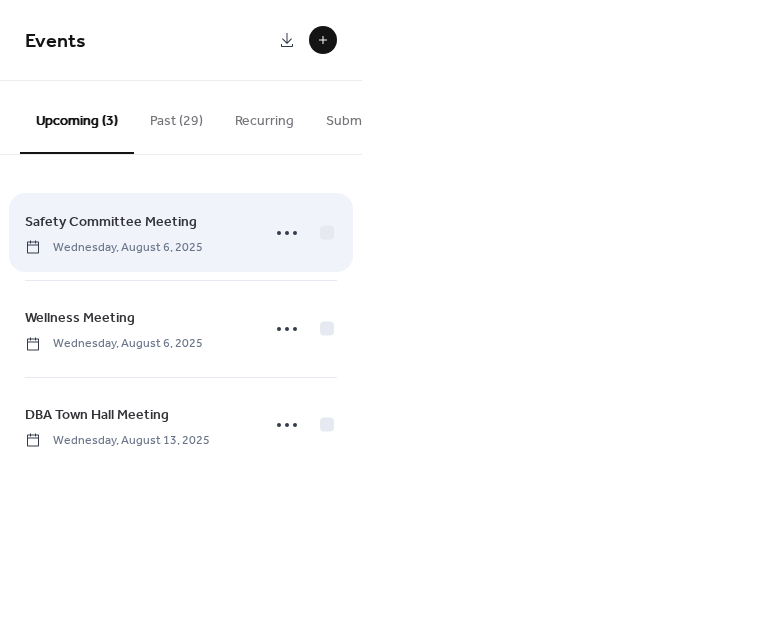 click on "[EVENT_NAME] [DAY], [MONTH] [DAY], [YEAR]" at bounding box center [136, 232] 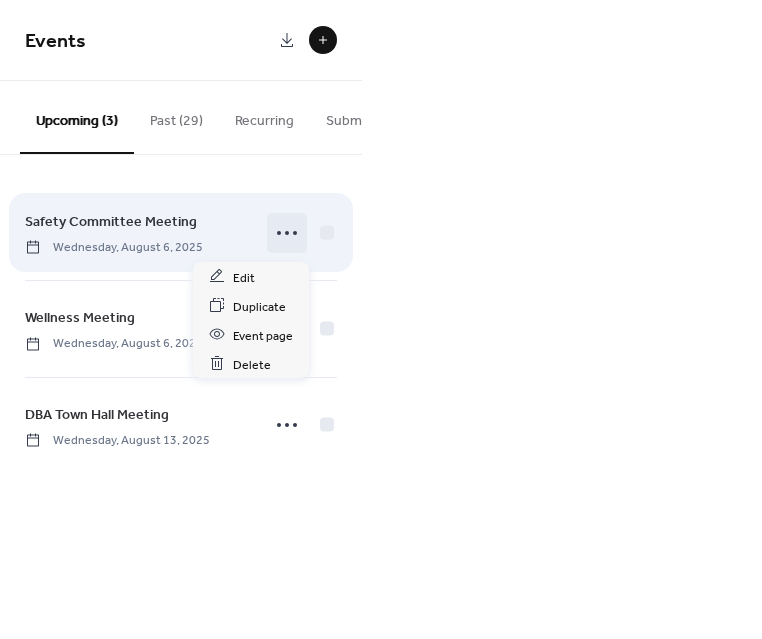 click 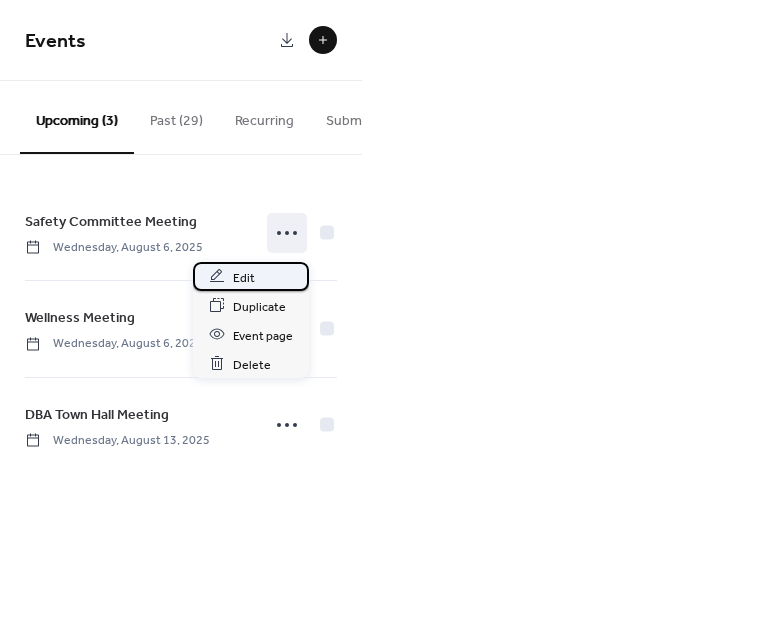 click on "Edit" at bounding box center [251, 276] 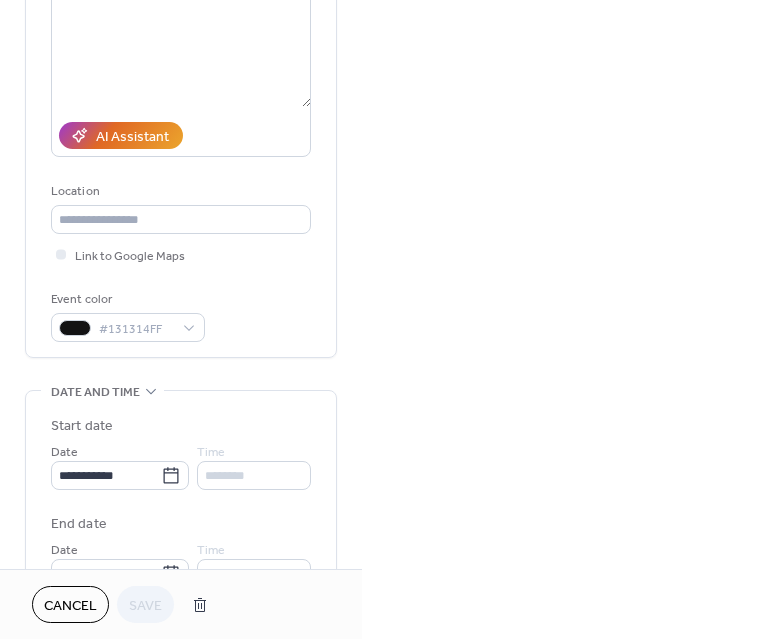 scroll, scrollTop: 300, scrollLeft: 0, axis: vertical 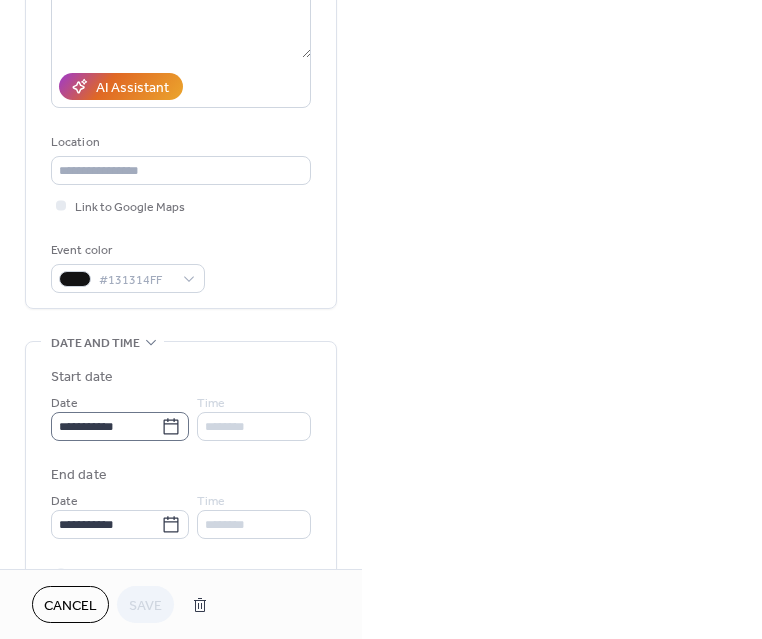 click 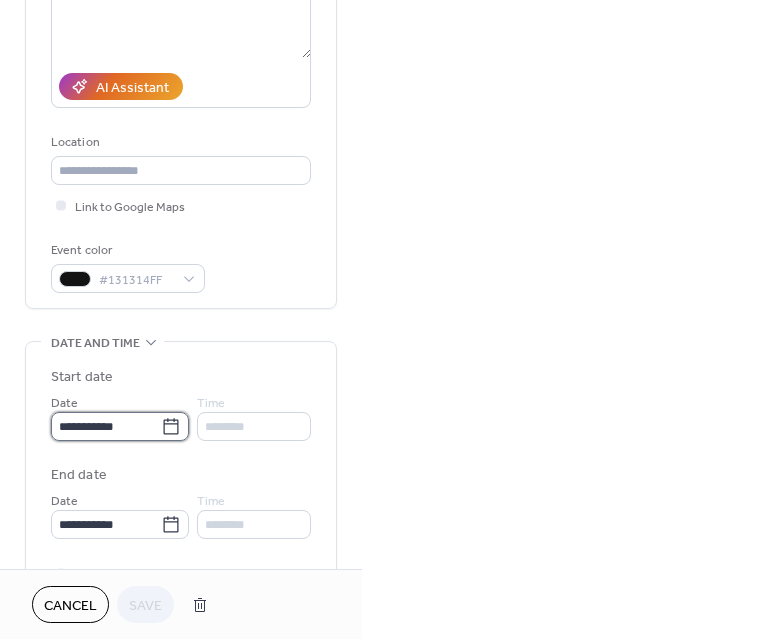 click on "**********" at bounding box center [106, 426] 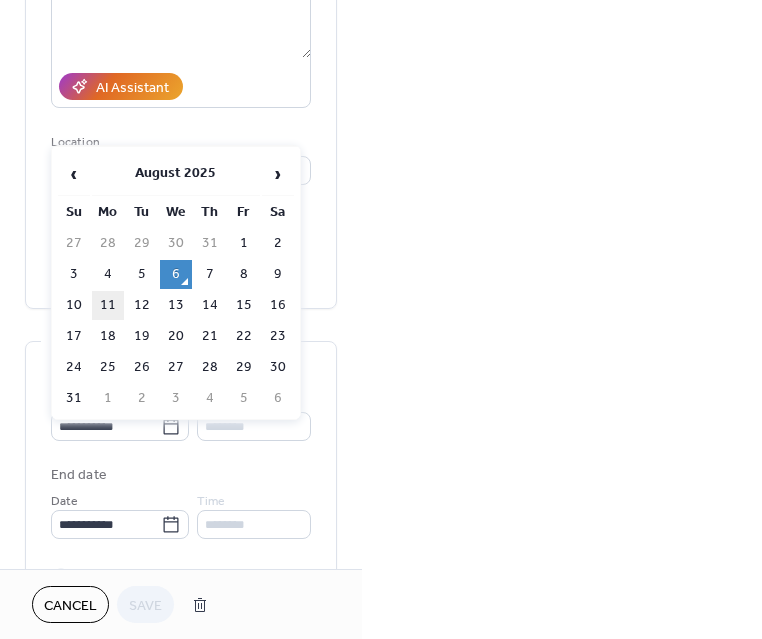 click on "11" at bounding box center [108, 305] 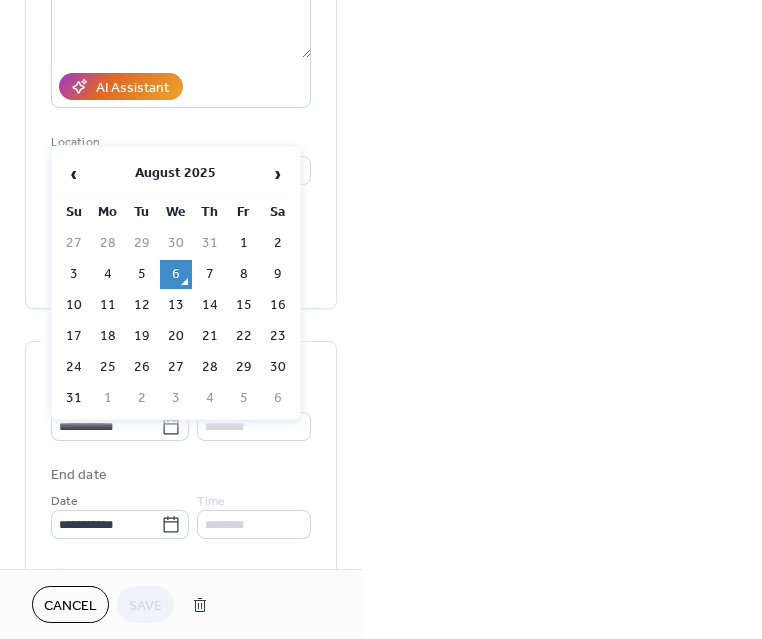 type on "**********" 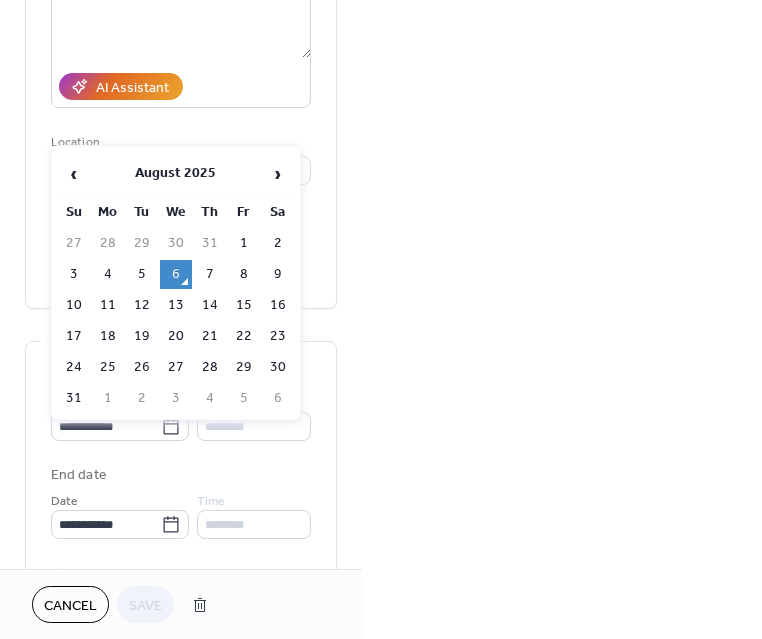 type on "**********" 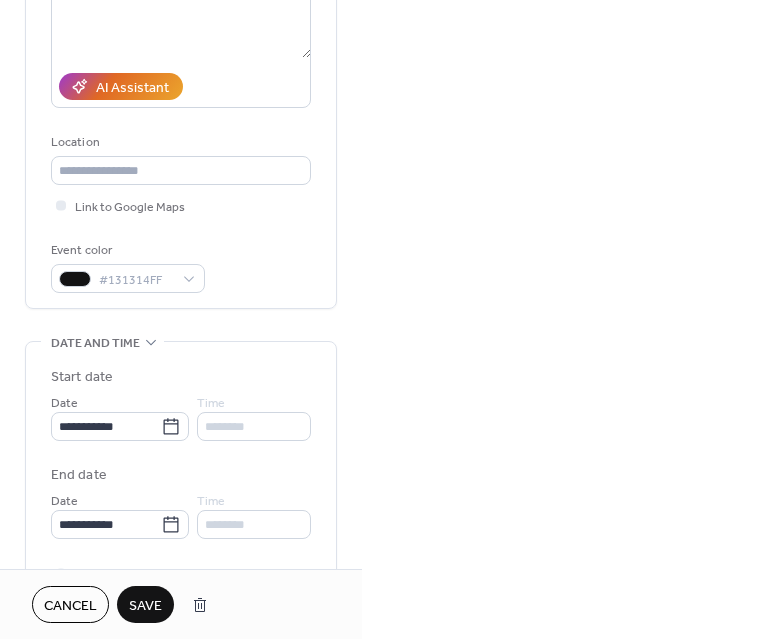 click on "Save" at bounding box center (145, 606) 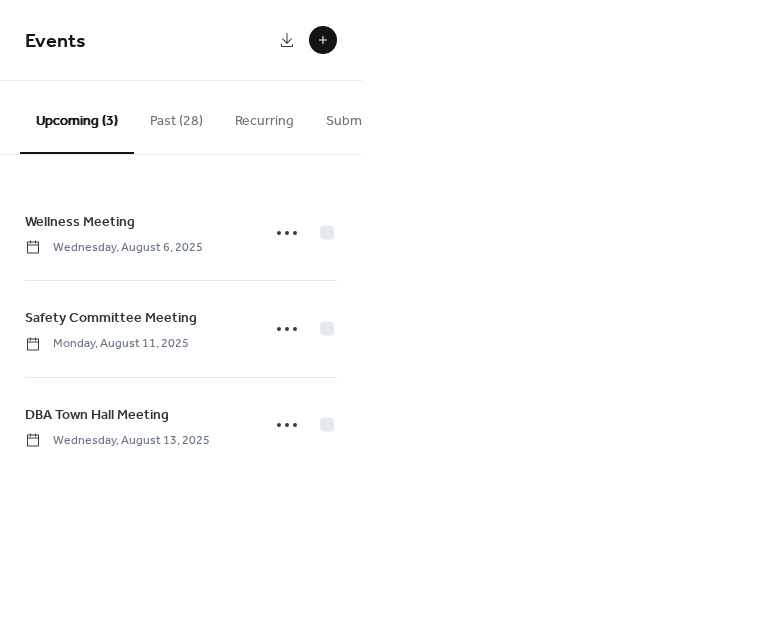 click at bounding box center [323, 40] 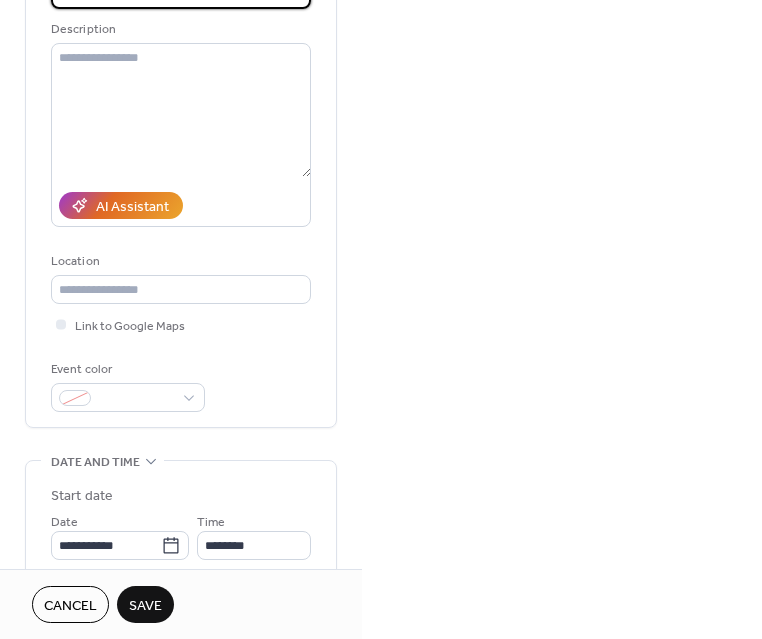 scroll, scrollTop: 200, scrollLeft: 0, axis: vertical 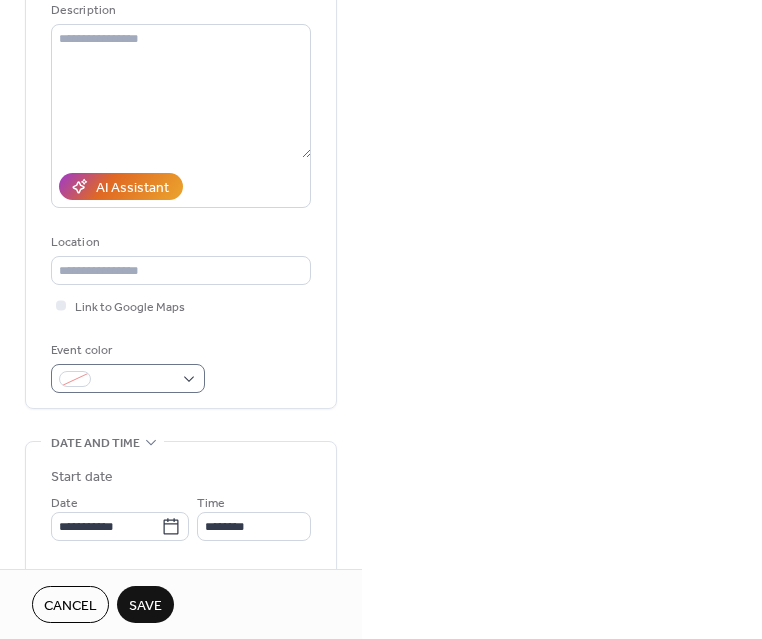 type on "**********" 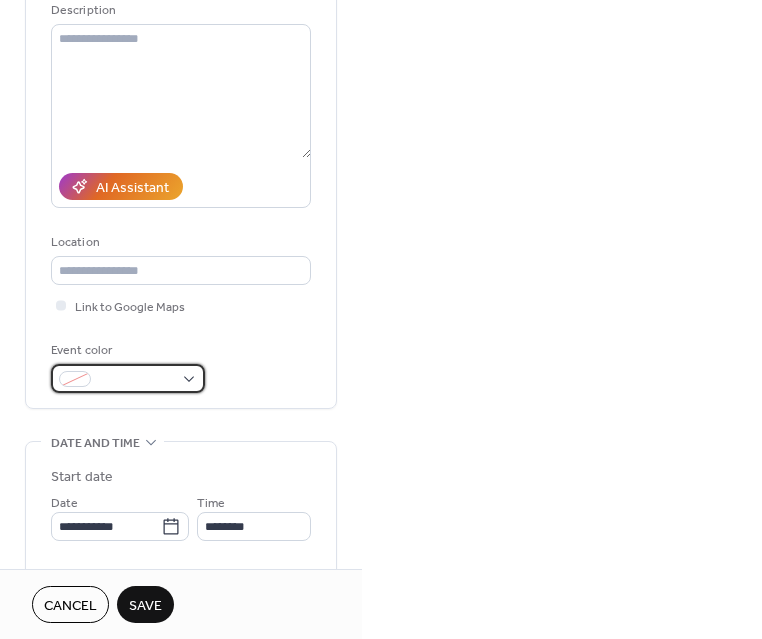 click at bounding box center [136, 380] 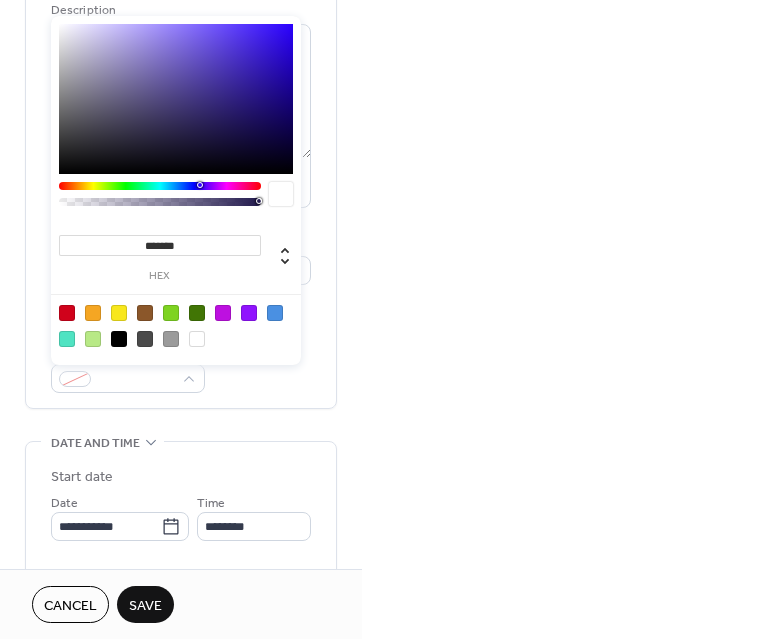 click at bounding box center [67, 313] 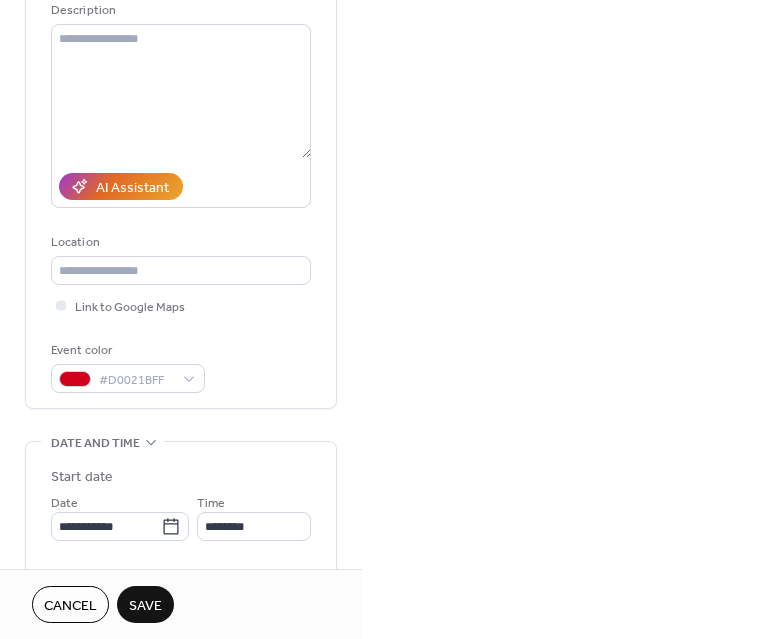 click on "**********" at bounding box center [181, 160] 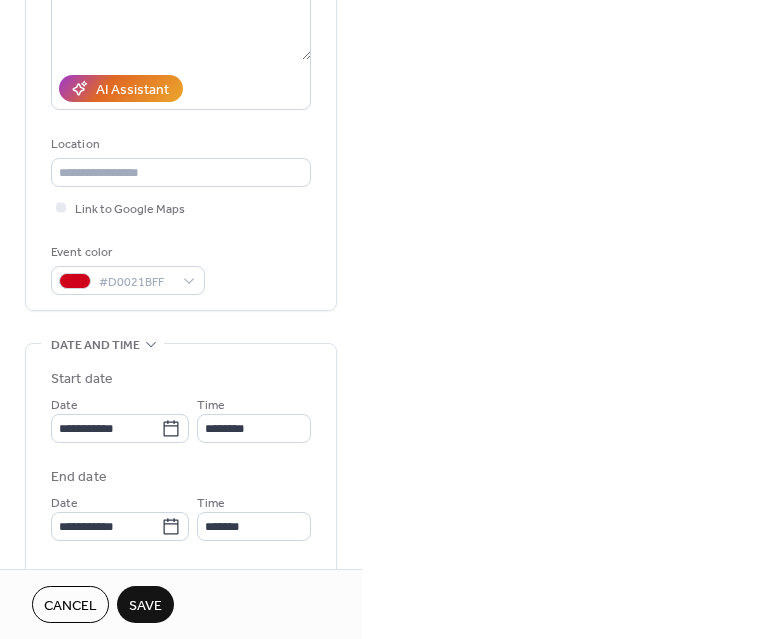 scroll, scrollTop: 300, scrollLeft: 0, axis: vertical 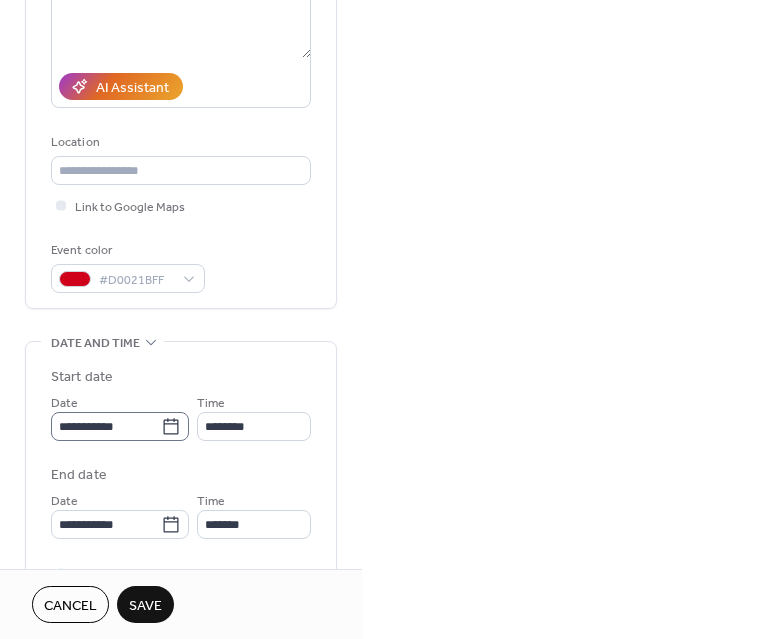 click 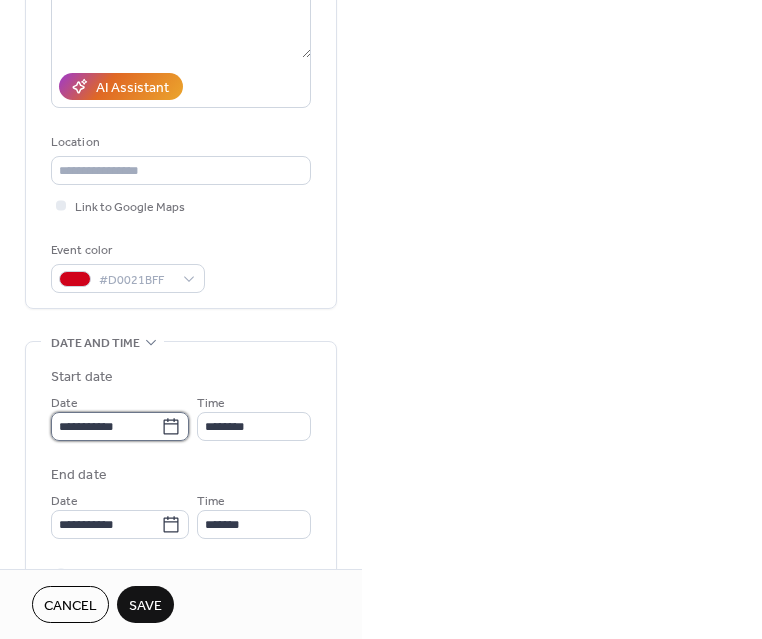 click on "**********" at bounding box center (106, 426) 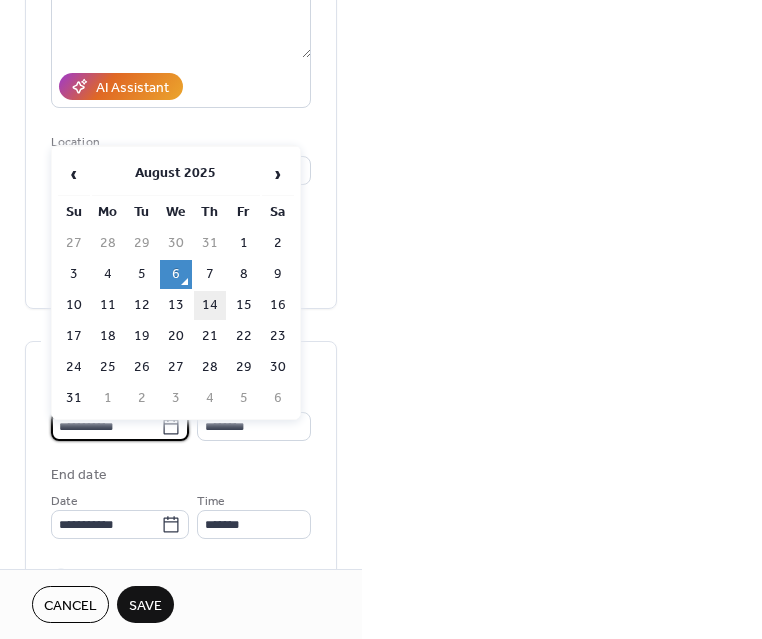 click on "14" at bounding box center [210, 305] 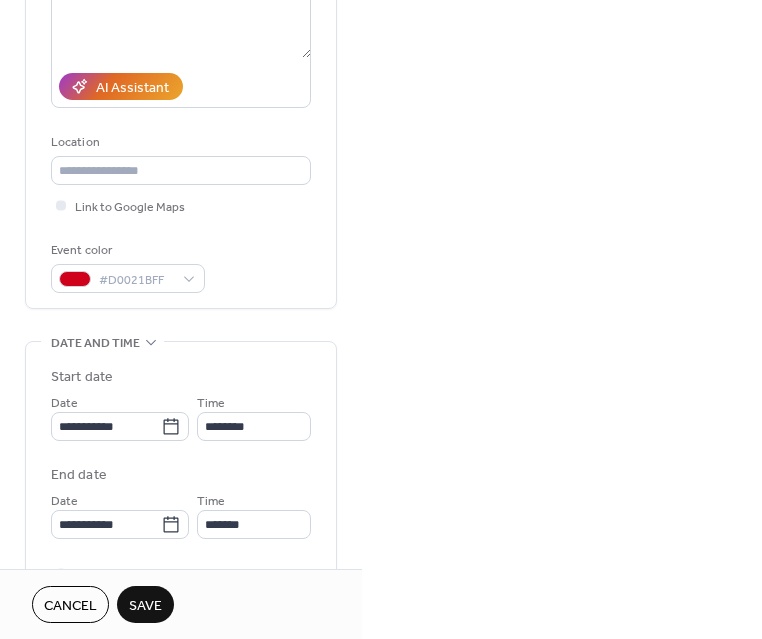 click on "**********" at bounding box center (181, 527) 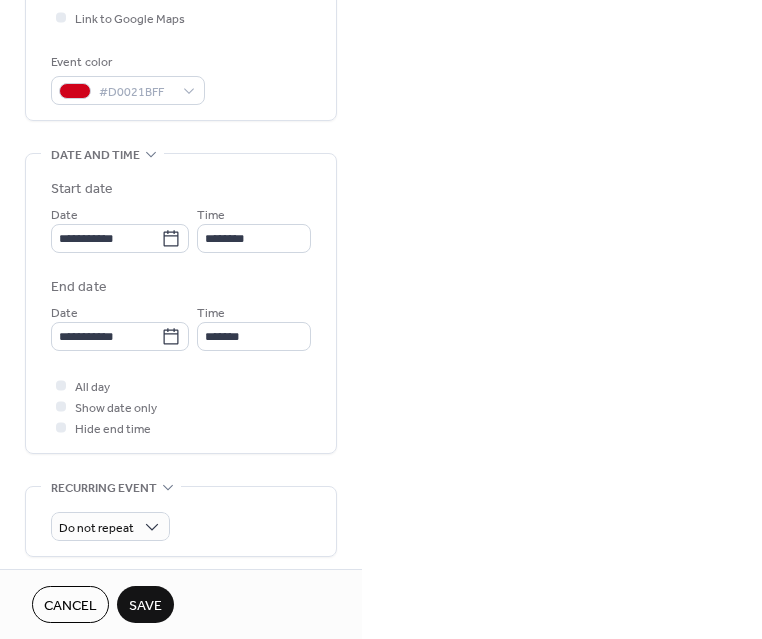 scroll, scrollTop: 500, scrollLeft: 0, axis: vertical 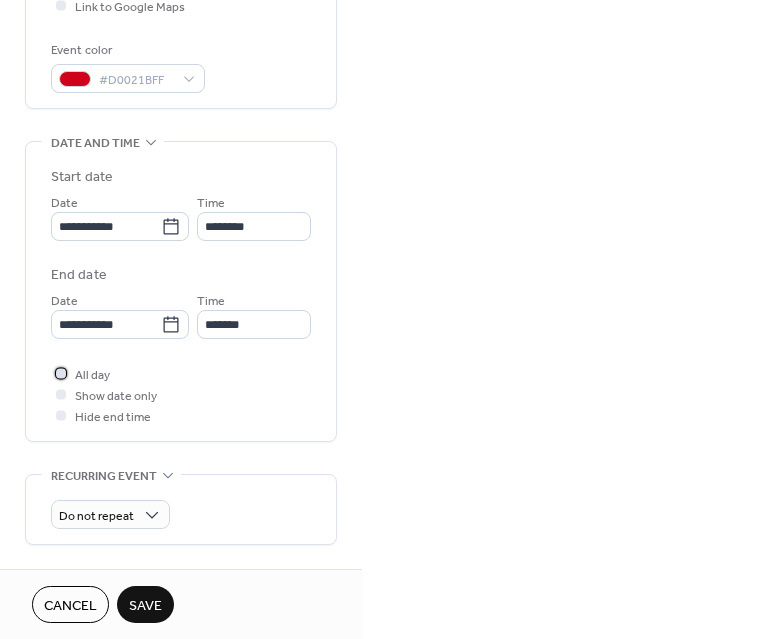 click at bounding box center (61, 373) 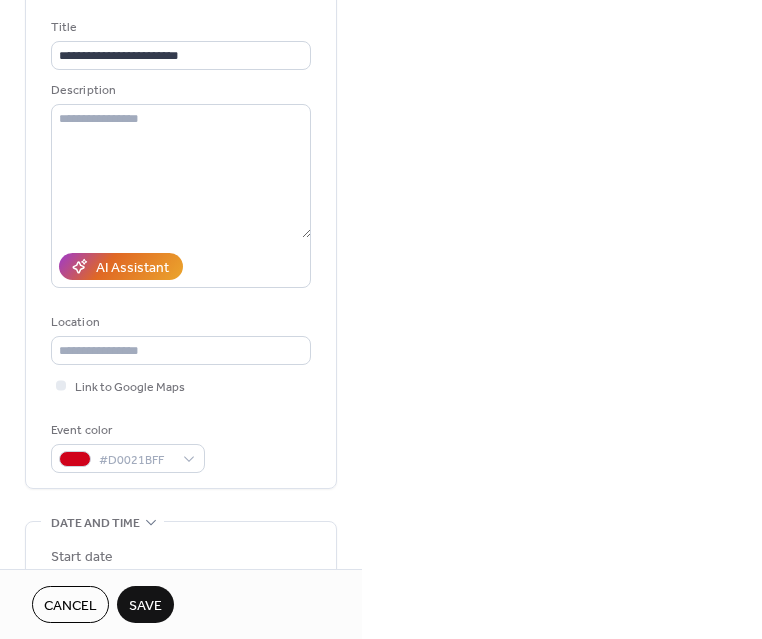 scroll, scrollTop: 0, scrollLeft: 0, axis: both 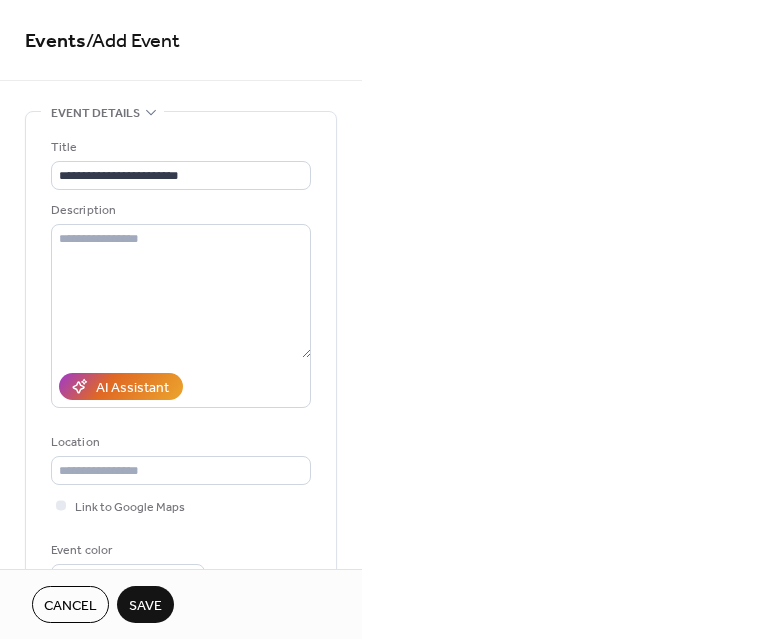 click on "Save" at bounding box center (145, 606) 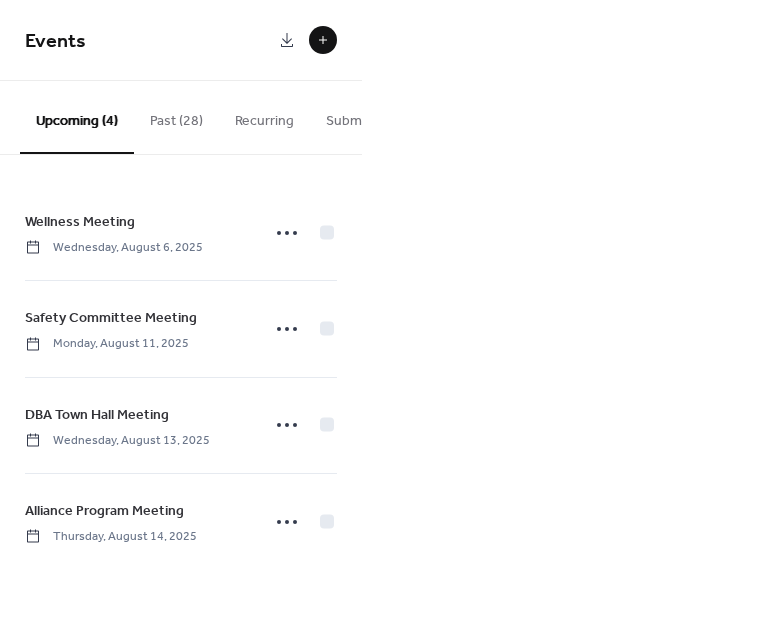 click at bounding box center [323, 40] 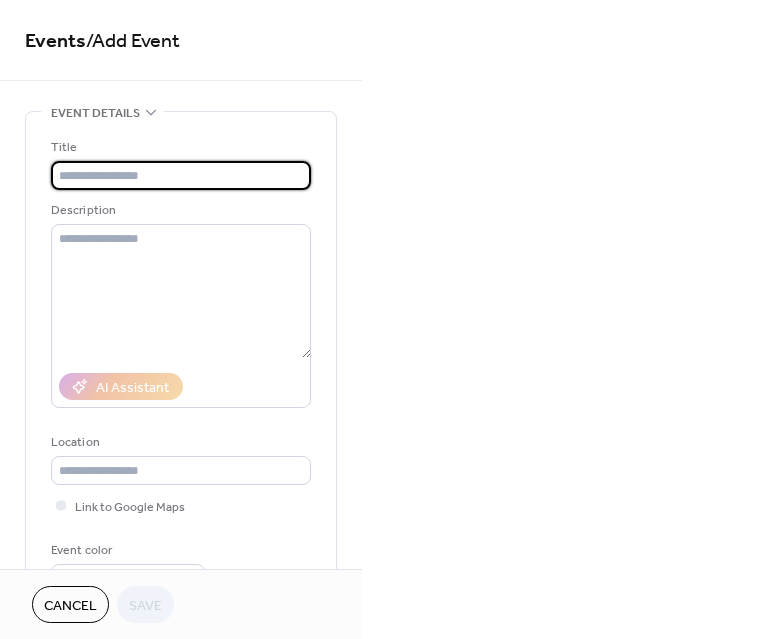 click at bounding box center (181, 175) 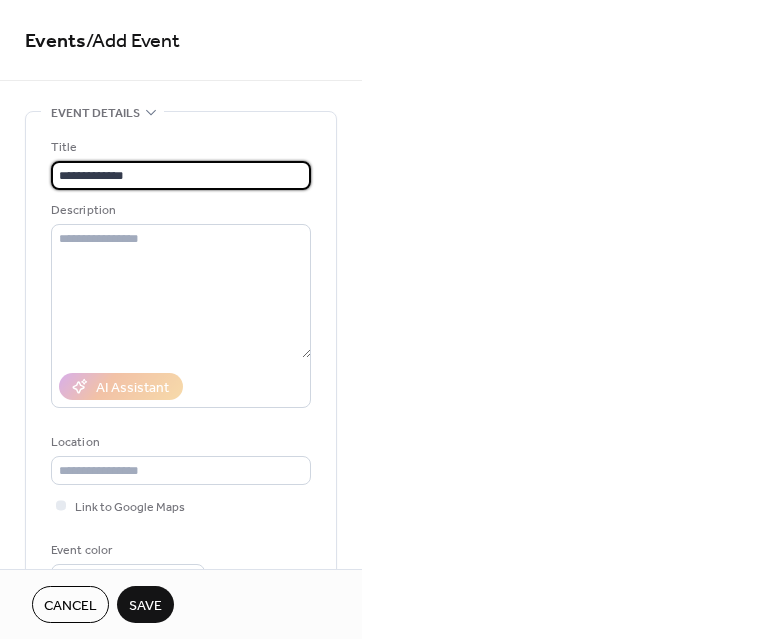 type on "**********" 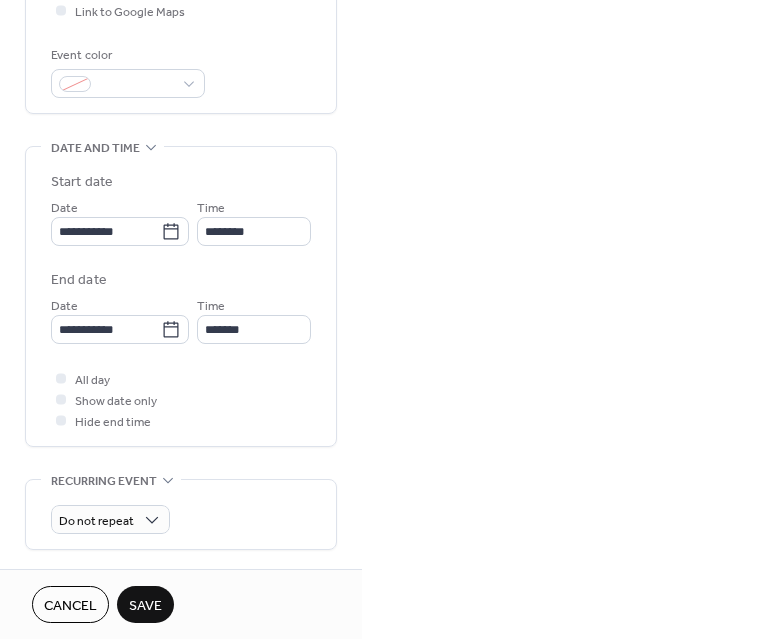 scroll, scrollTop: 500, scrollLeft: 0, axis: vertical 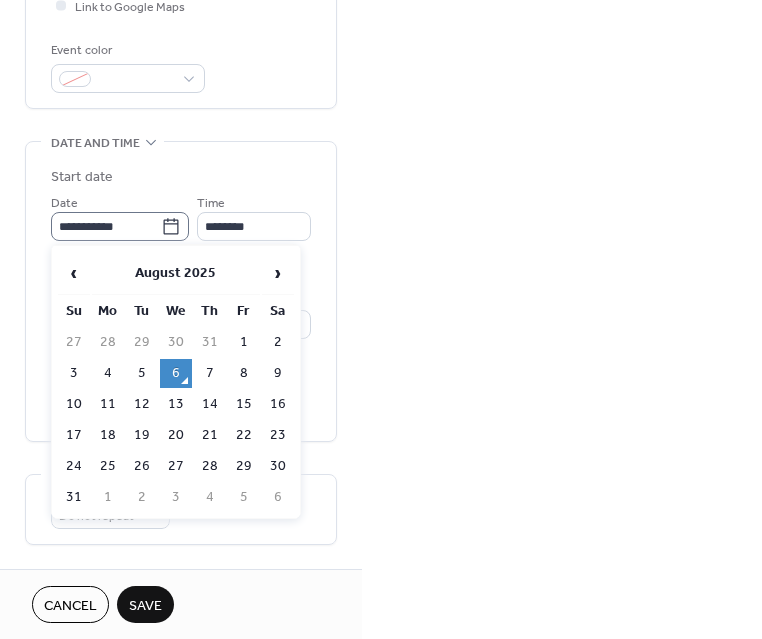 click 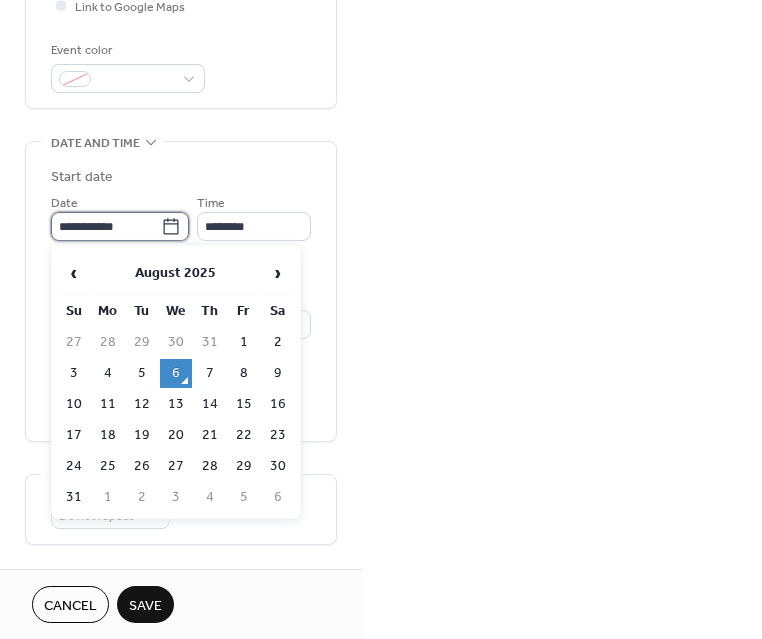 click on "**********" at bounding box center [106, 226] 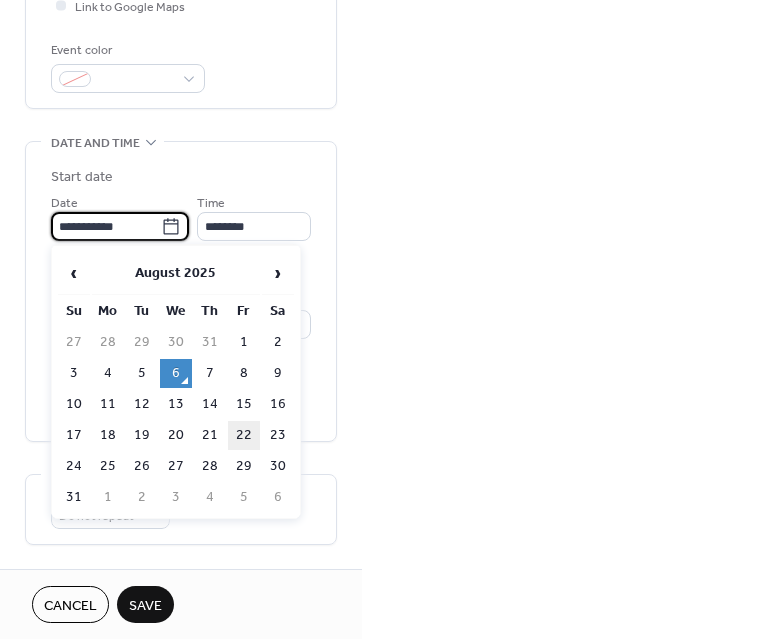 click on "22" at bounding box center [244, 435] 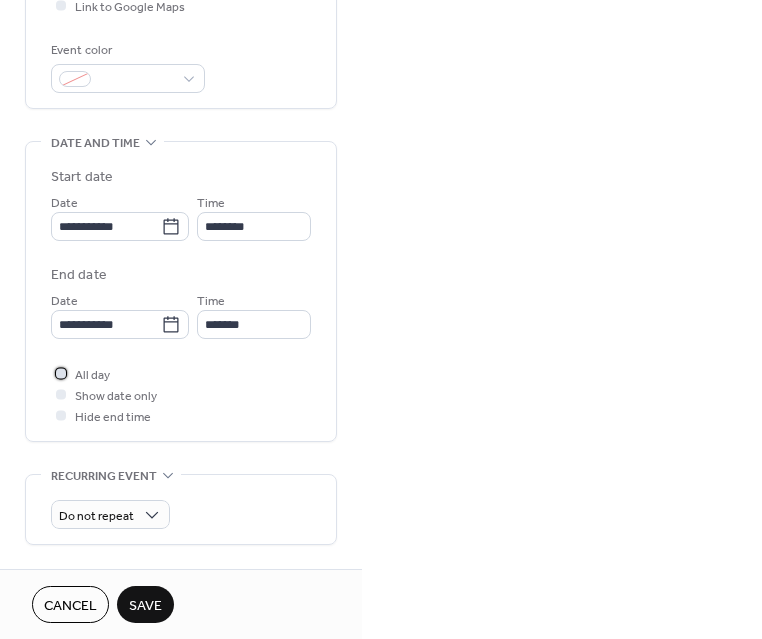 click at bounding box center (61, 373) 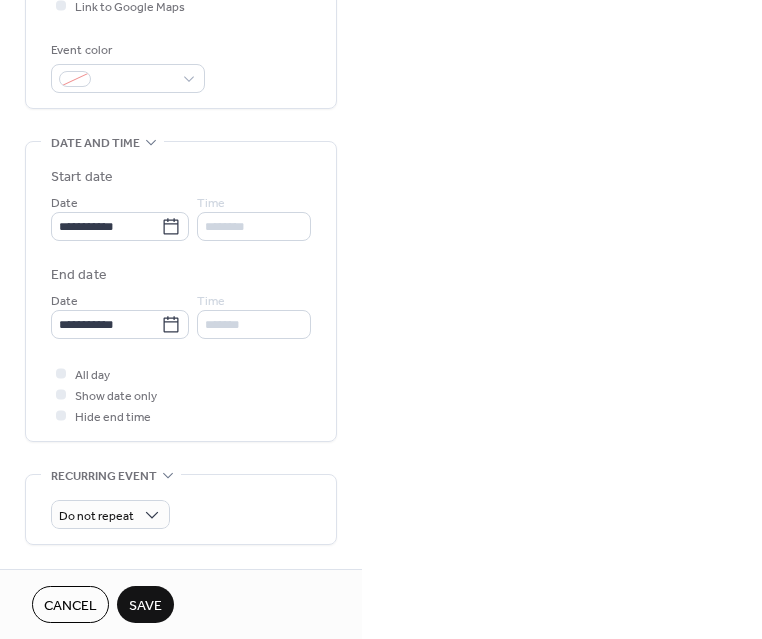 click on "All day Show date only Hide end time" at bounding box center (181, 394) 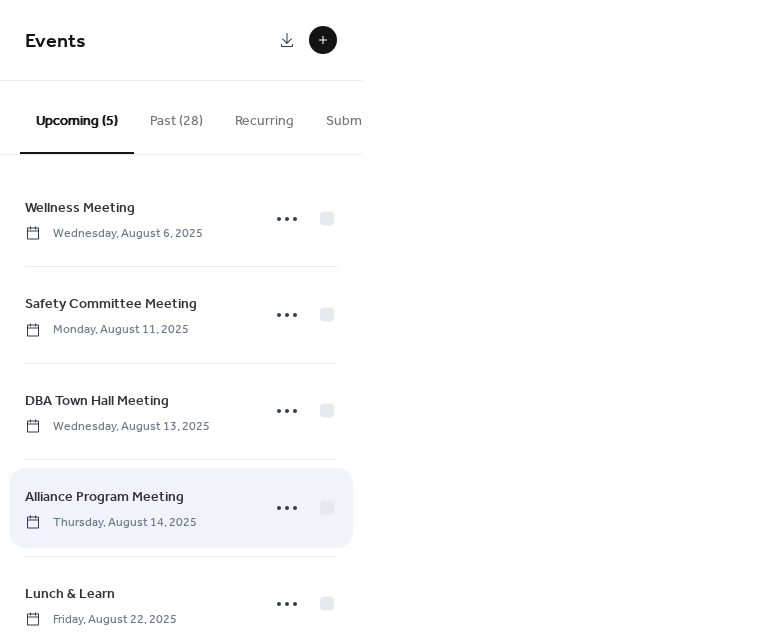 scroll, scrollTop: 0, scrollLeft: 0, axis: both 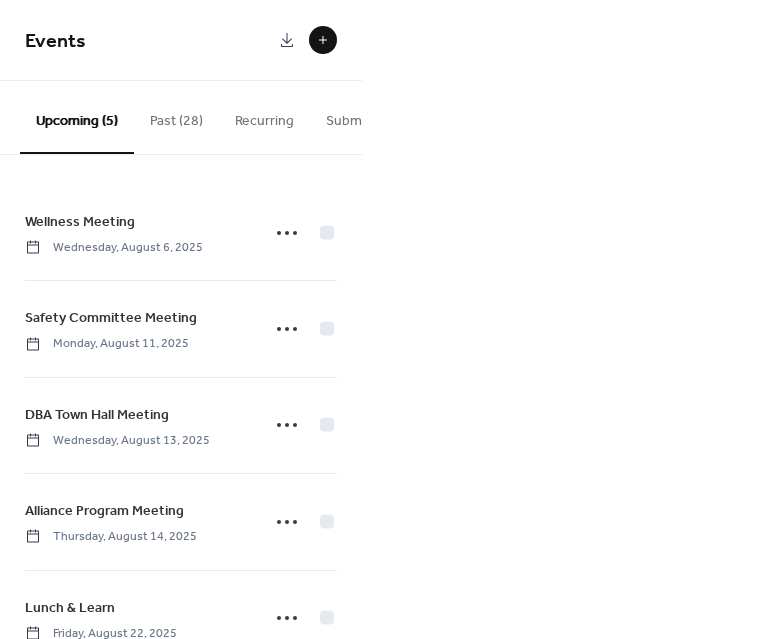 click at bounding box center [323, 40] 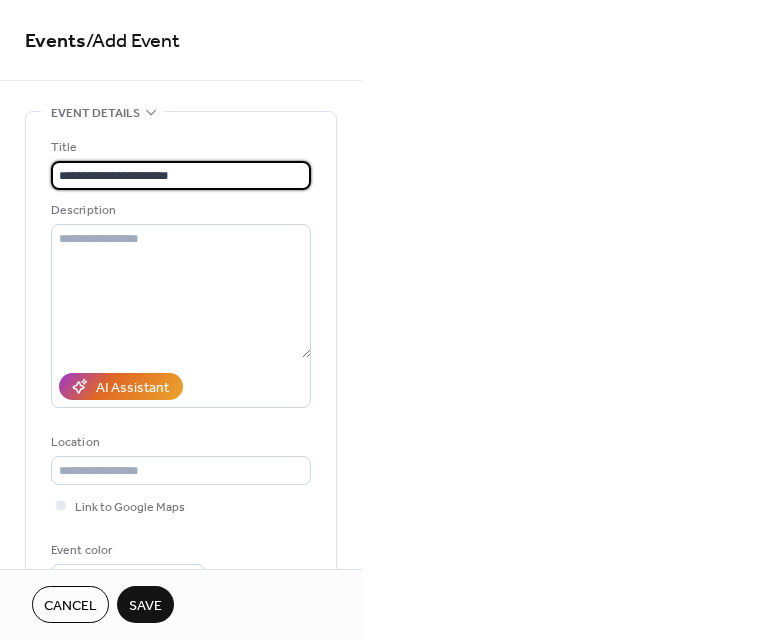 type on "**********" 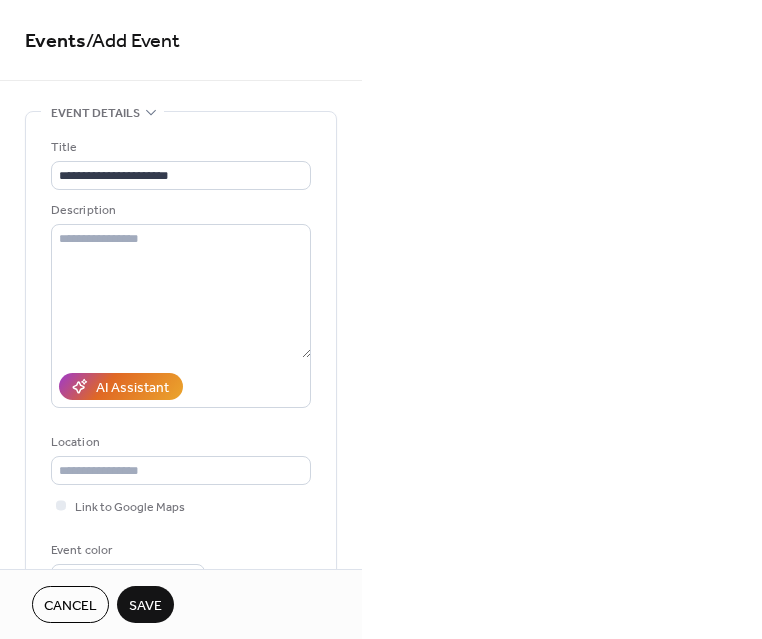 click on "**********" at bounding box center (181, 360) 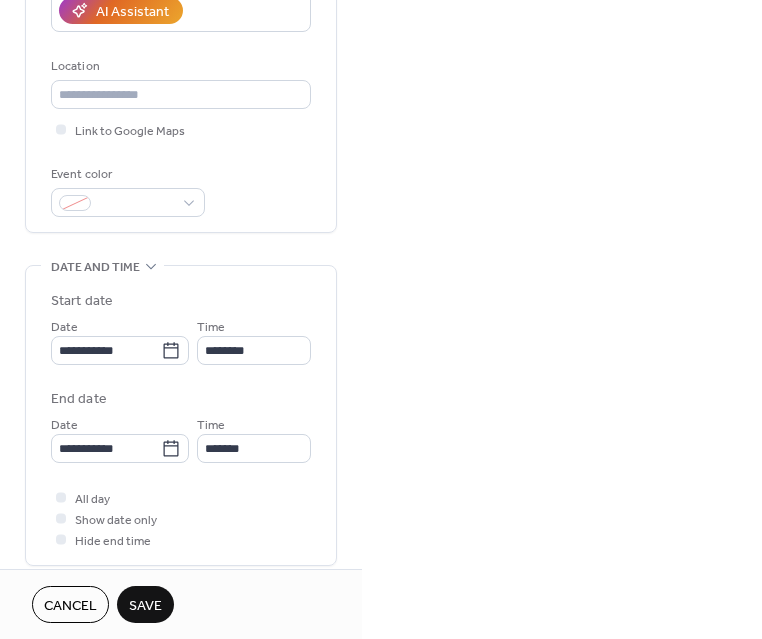 scroll, scrollTop: 400, scrollLeft: 0, axis: vertical 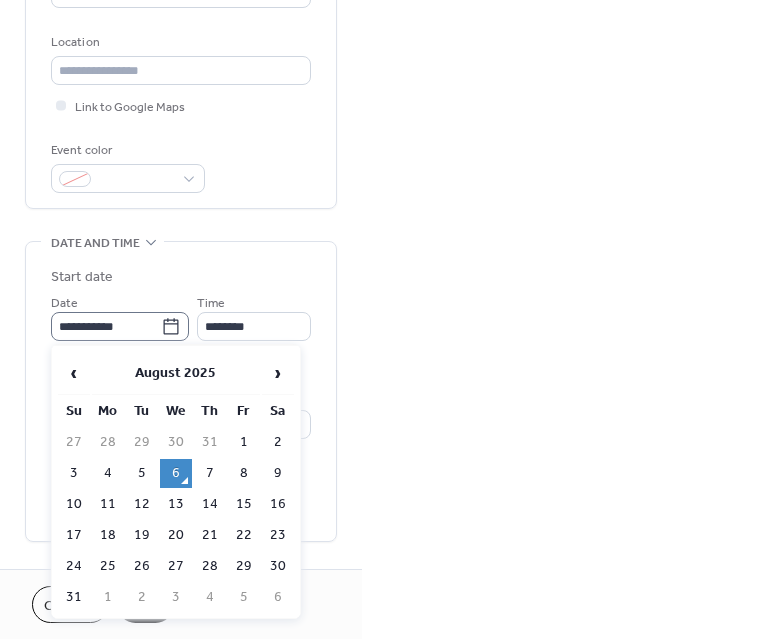 click on "**********" at bounding box center [120, 326] 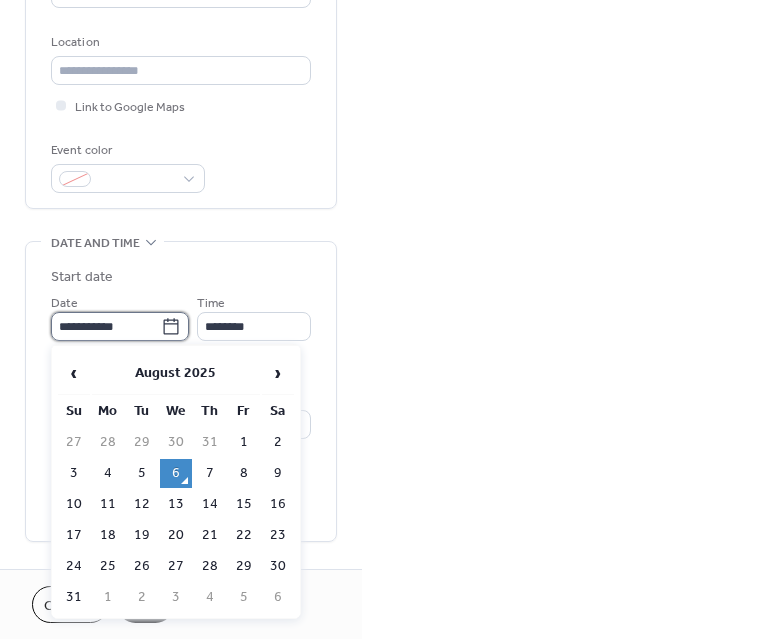 click on "**********" at bounding box center [106, 326] 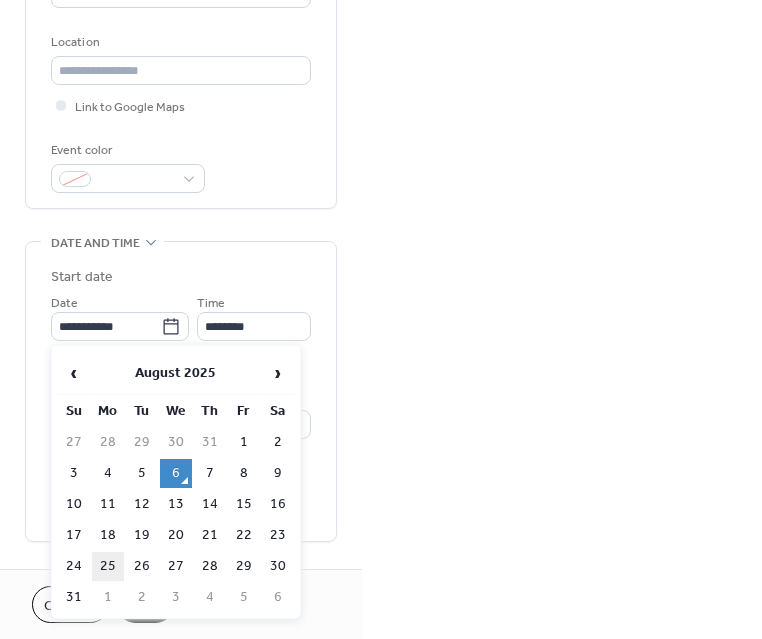 click on "25" at bounding box center [108, 566] 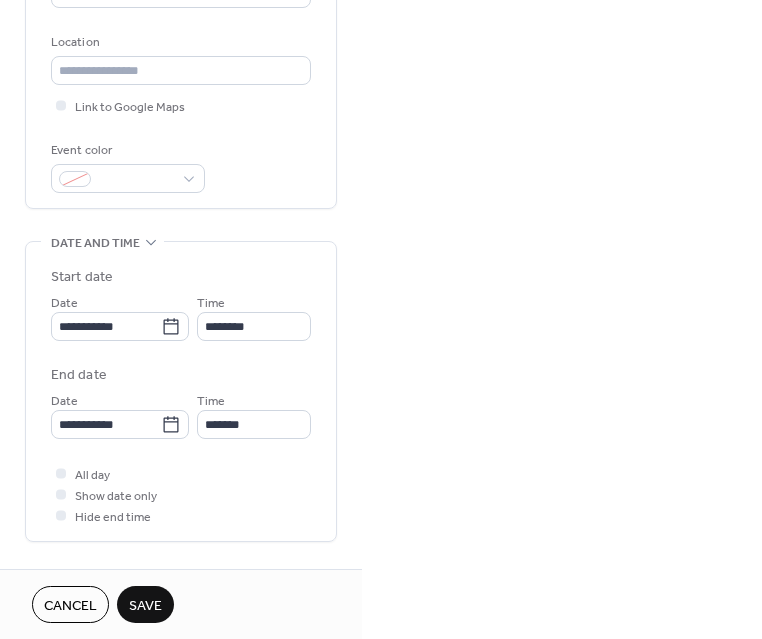 click on "End date" at bounding box center [181, 375] 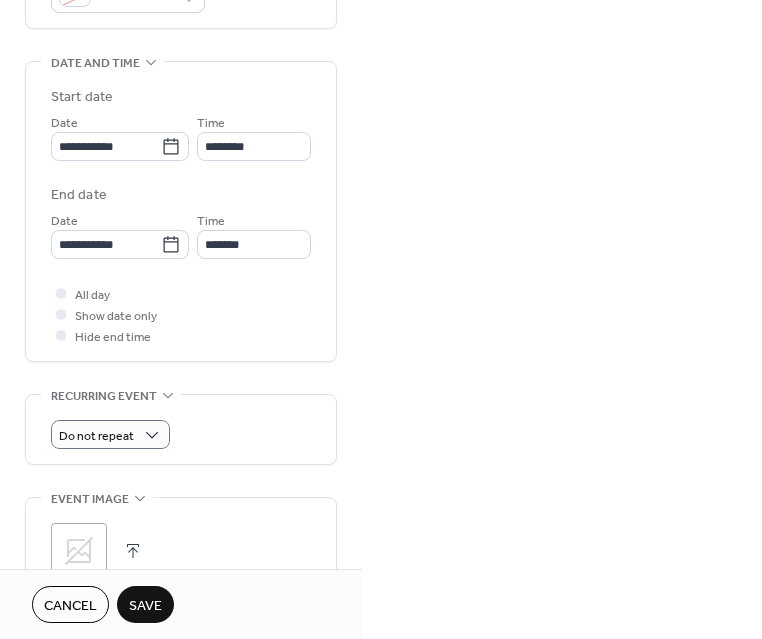 scroll, scrollTop: 600, scrollLeft: 0, axis: vertical 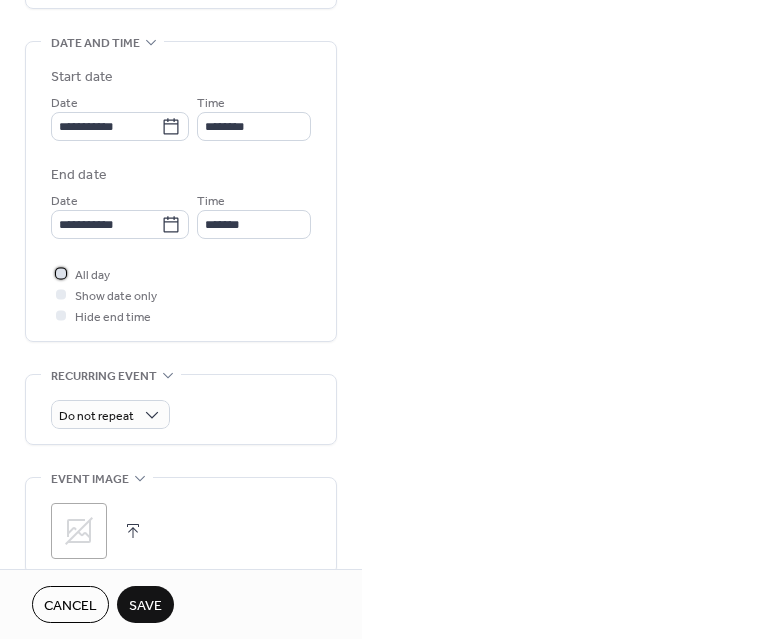 click on "All day" at bounding box center (92, 275) 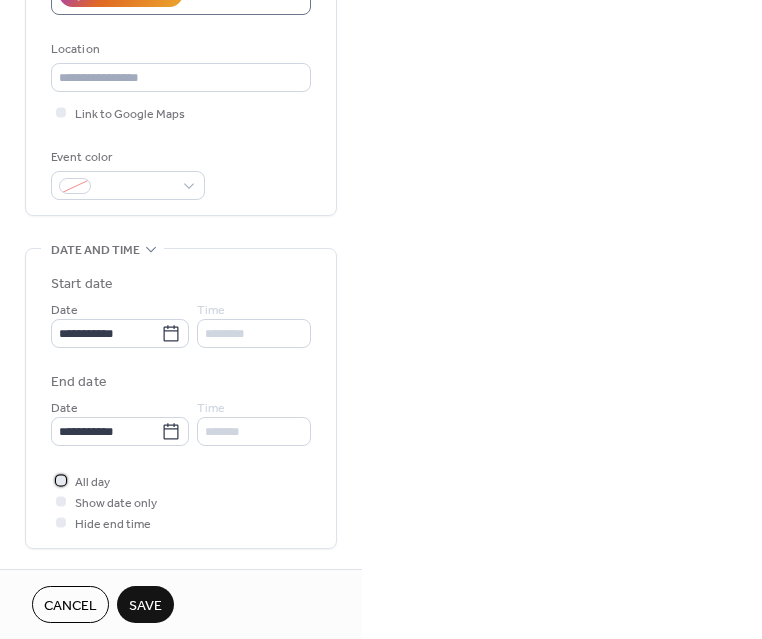 scroll, scrollTop: 400, scrollLeft: 0, axis: vertical 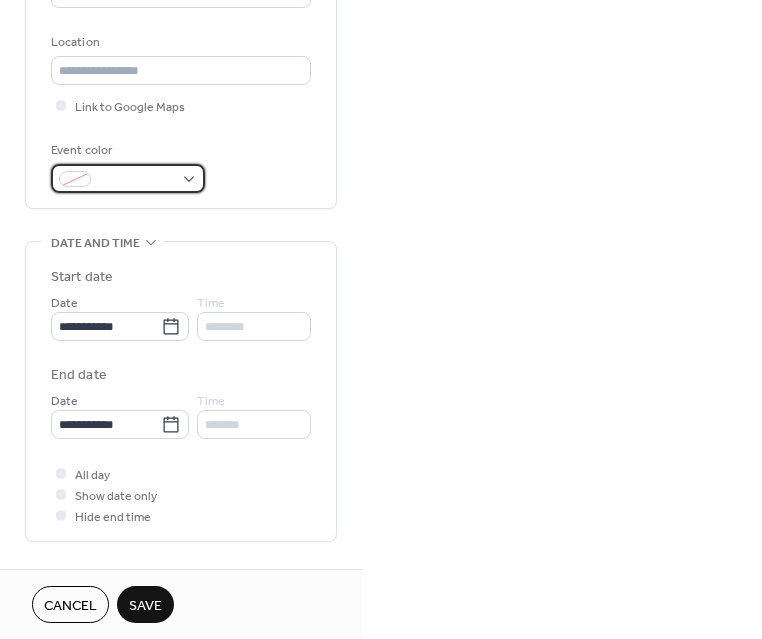 click at bounding box center [136, 180] 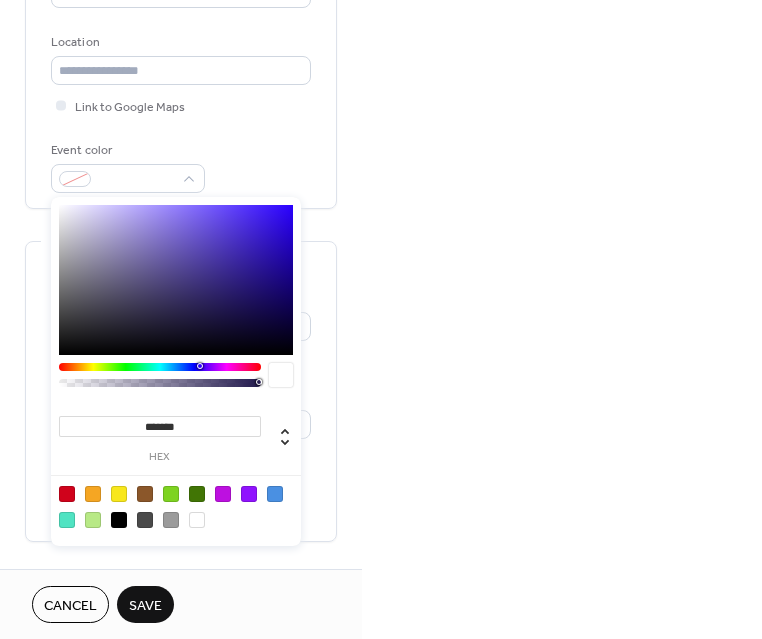 click at bounding box center (67, 494) 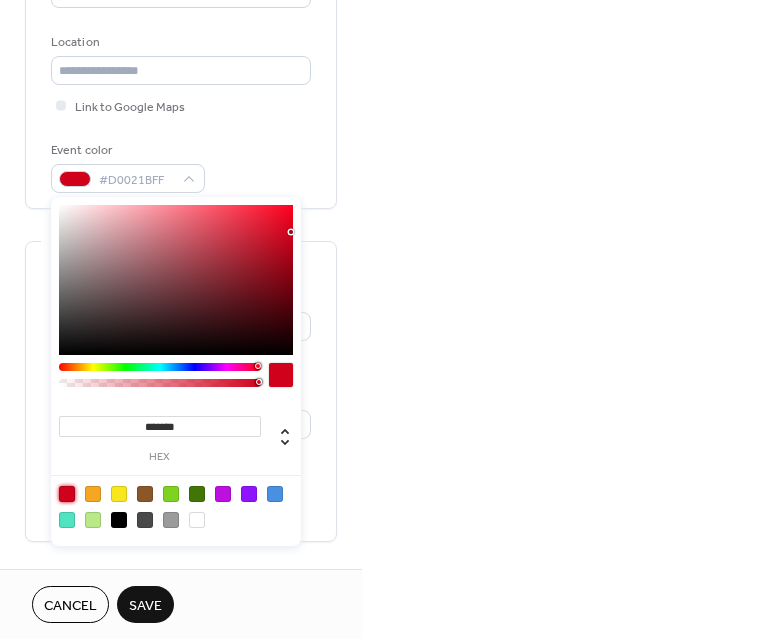 click on "**********" at bounding box center (181, 437) 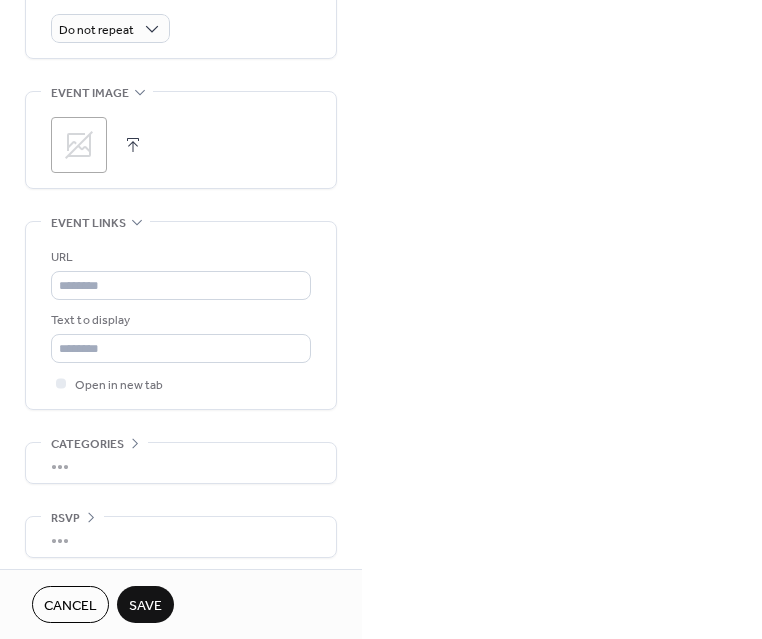 scroll, scrollTop: 992, scrollLeft: 0, axis: vertical 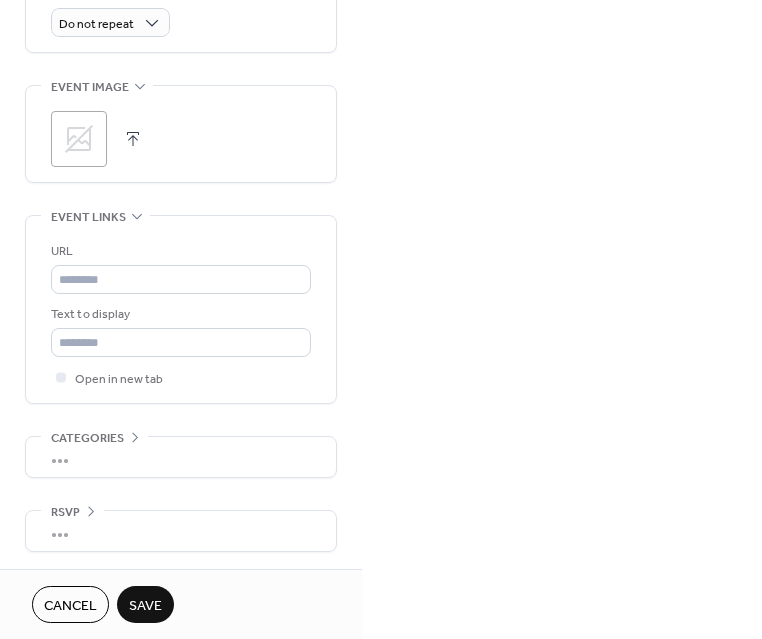 click on "Save" at bounding box center [145, 604] 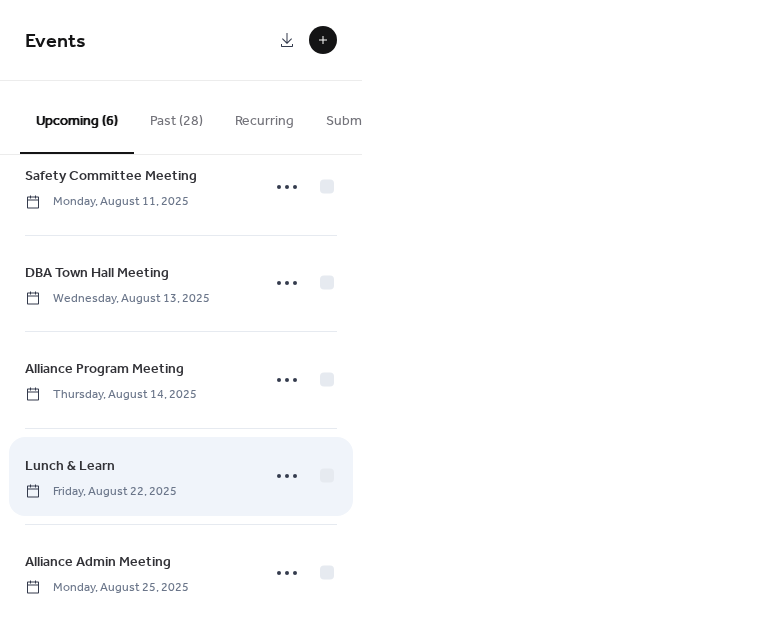 scroll, scrollTop: 159, scrollLeft: 0, axis: vertical 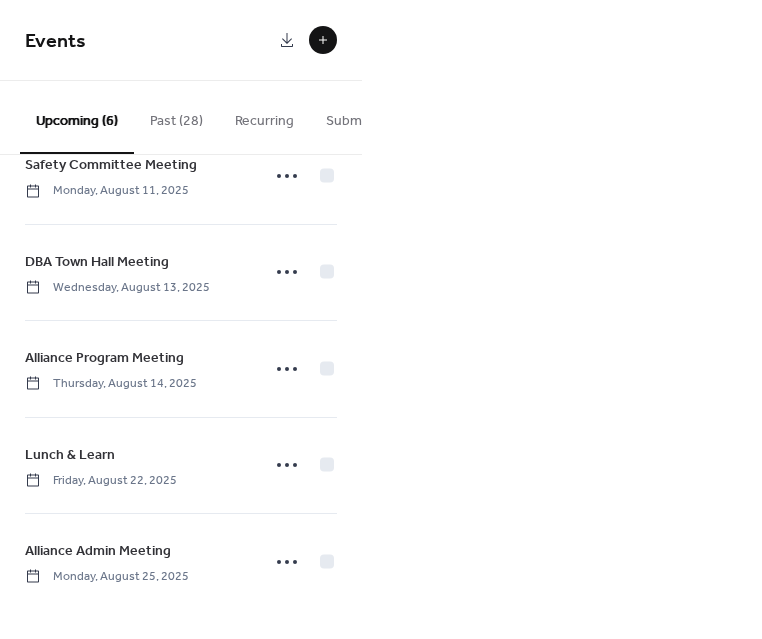 click at bounding box center [323, 40] 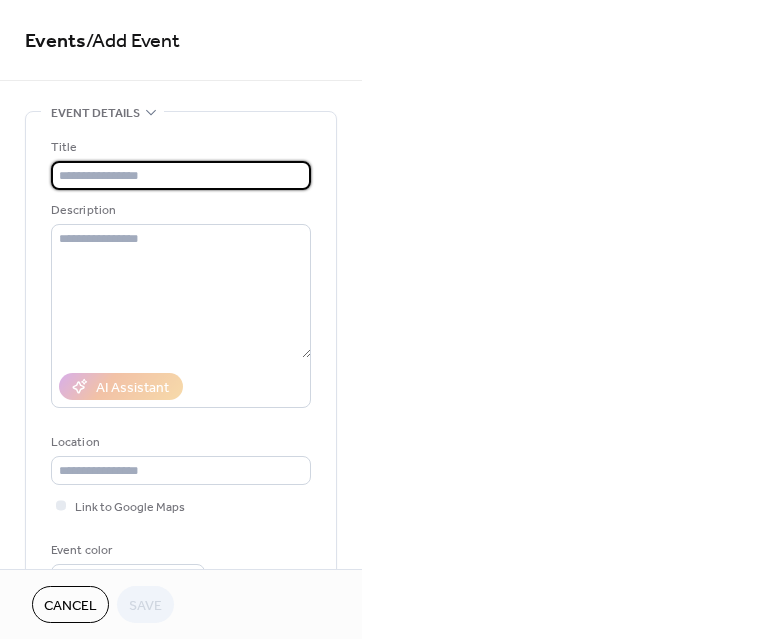 click at bounding box center (181, 175) 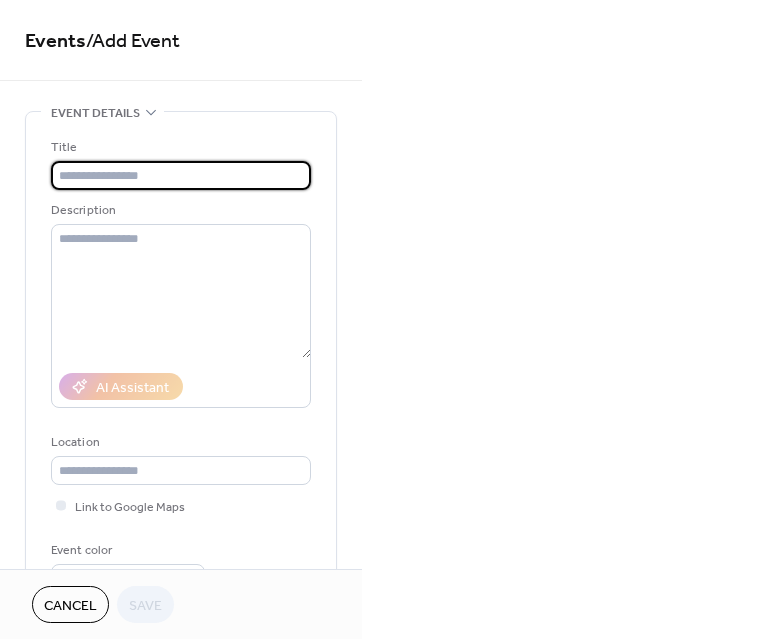 paste on "**********" 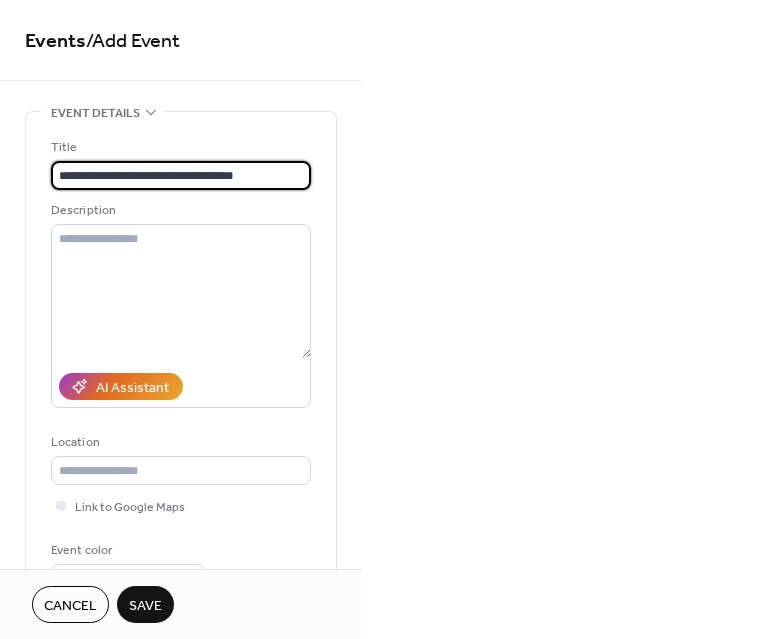 type on "**********" 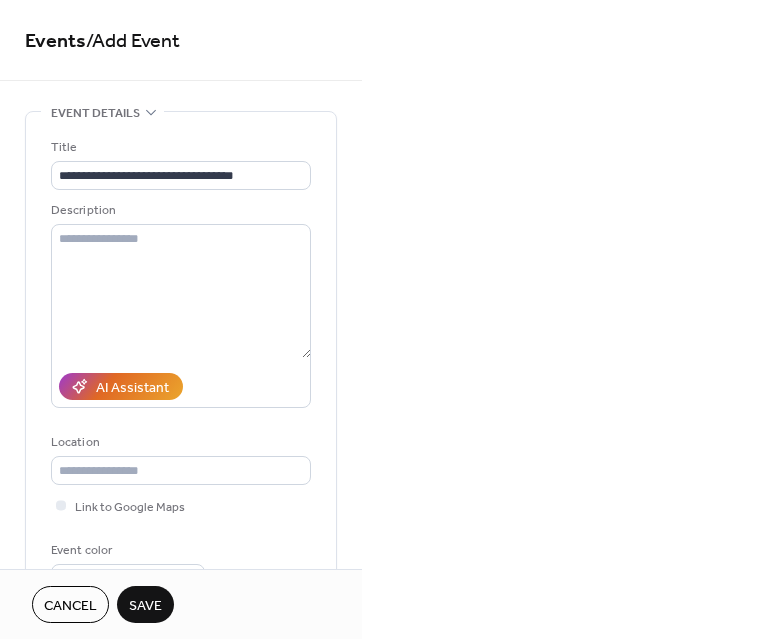scroll, scrollTop: 1, scrollLeft: 0, axis: vertical 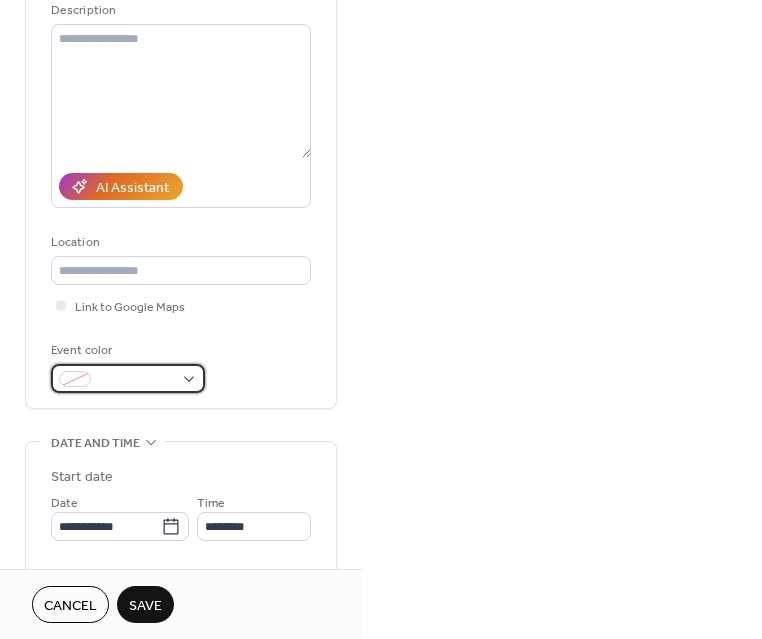 click at bounding box center (136, 380) 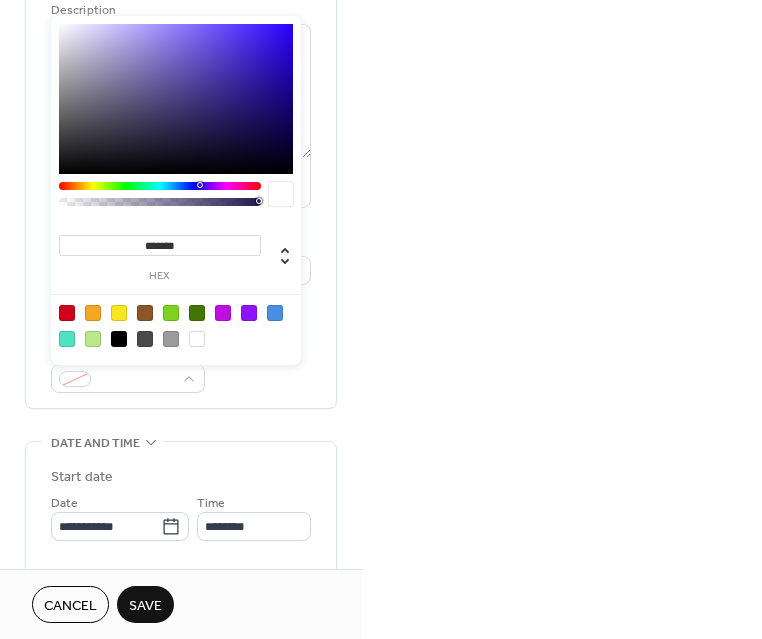click at bounding box center (197, 313) 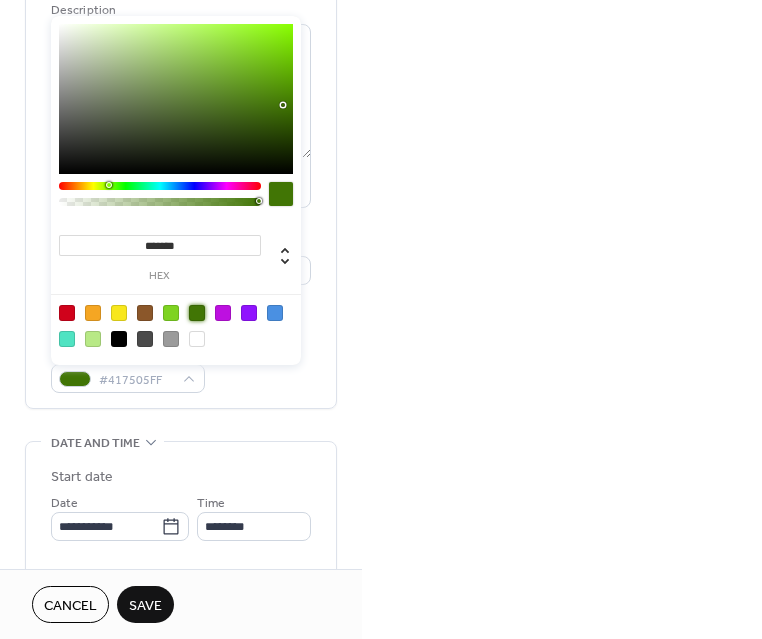 click at bounding box center (176, 325) 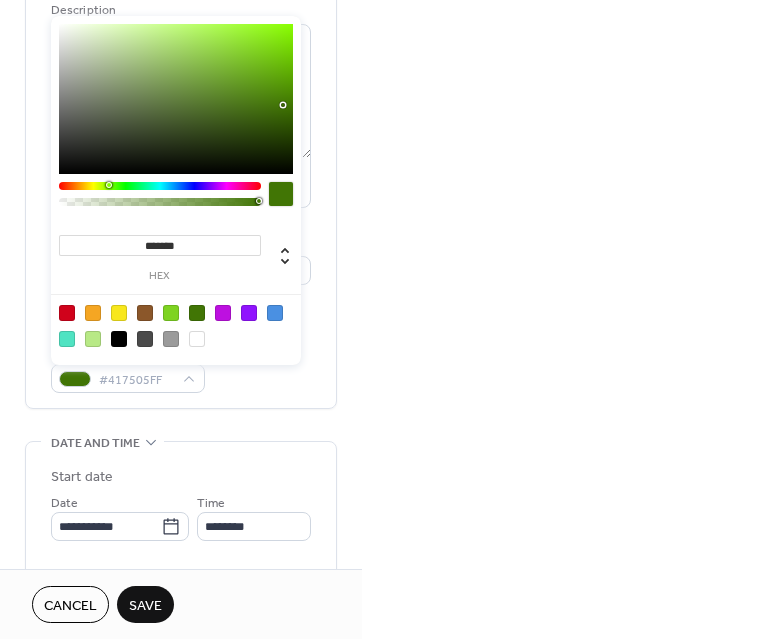 click on "Event color #417505FF" at bounding box center [181, 366] 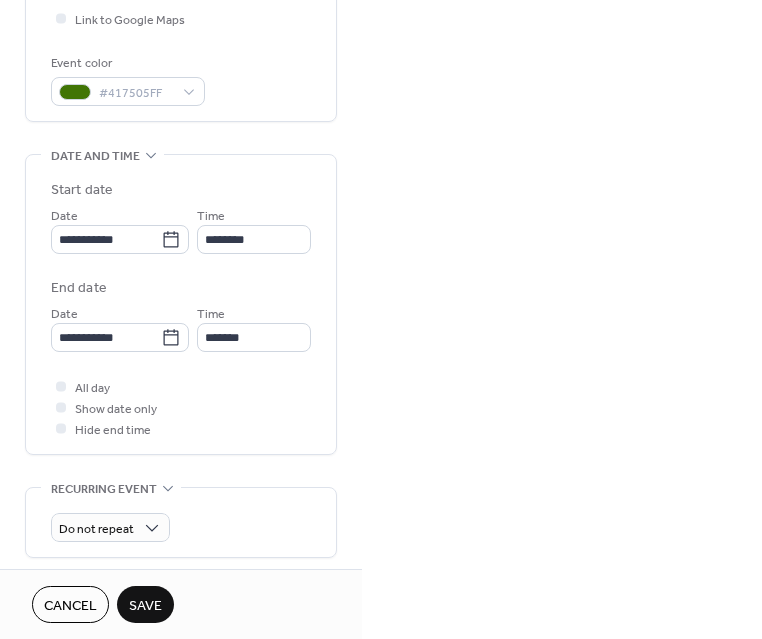 scroll, scrollTop: 500, scrollLeft: 0, axis: vertical 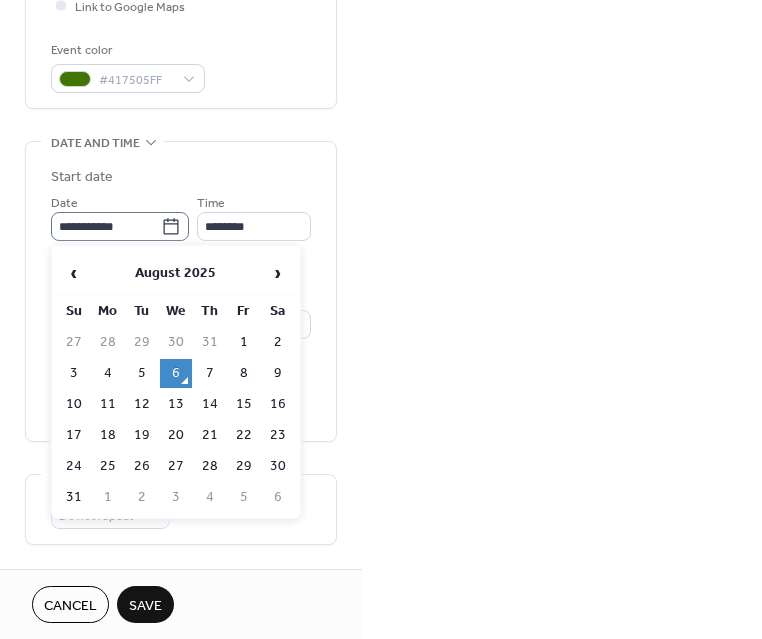 click 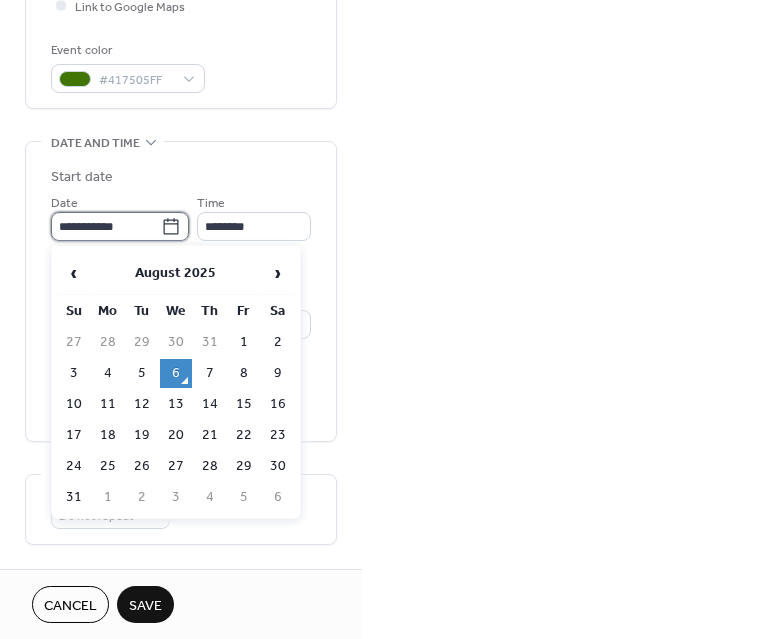 click on "**********" at bounding box center (106, 226) 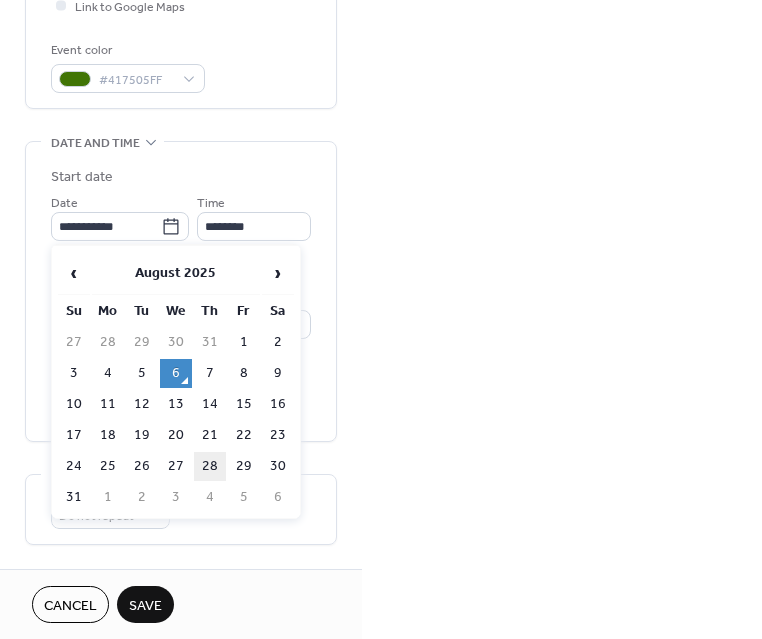click on "28" at bounding box center [210, 466] 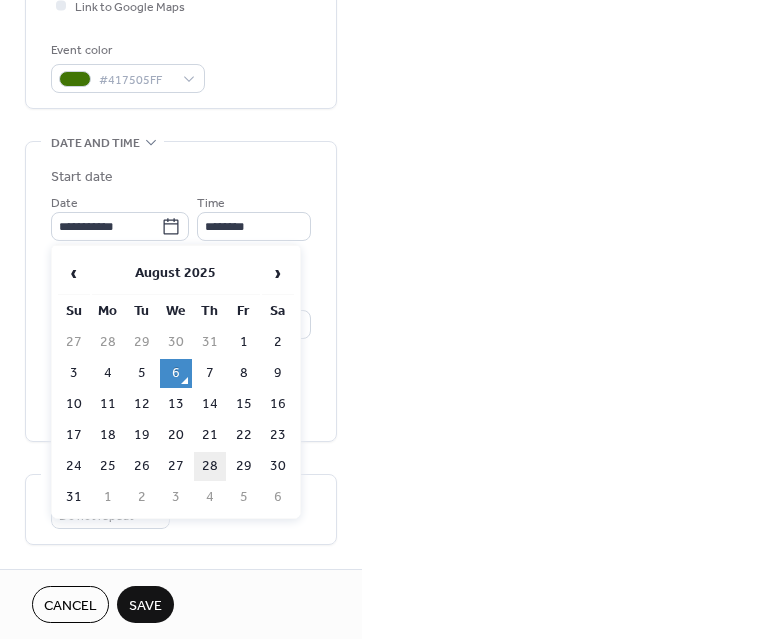 type on "**********" 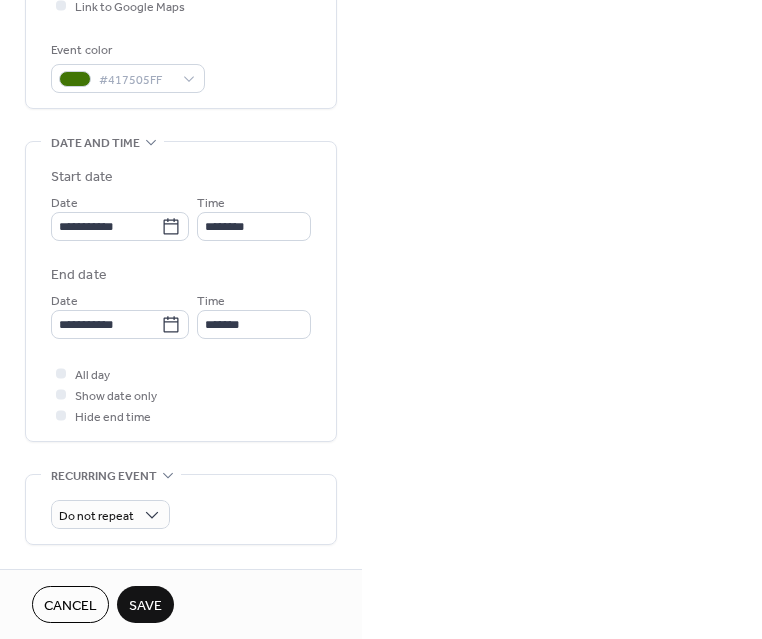 drag, startPoint x: 236, startPoint y: 404, endPoint x: 168, endPoint y: 404, distance: 68 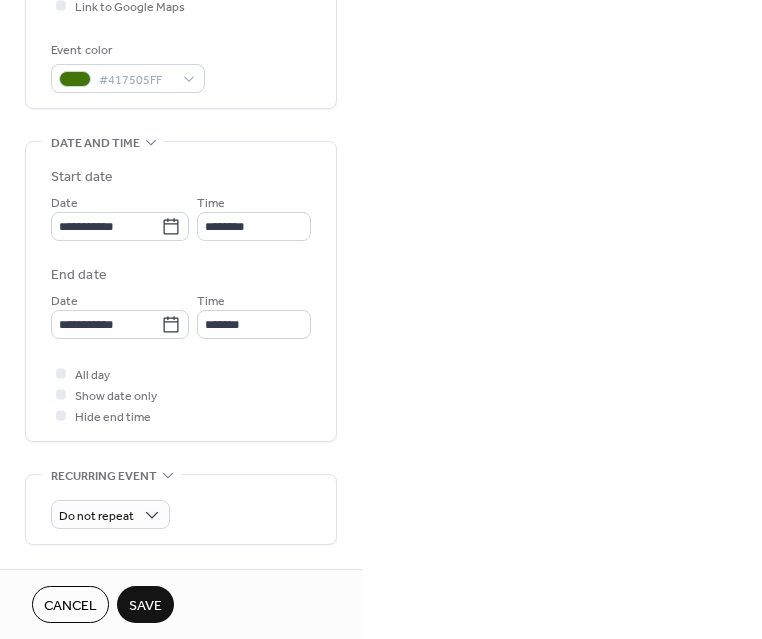click on "All day Show date only Hide end time" at bounding box center [181, 394] 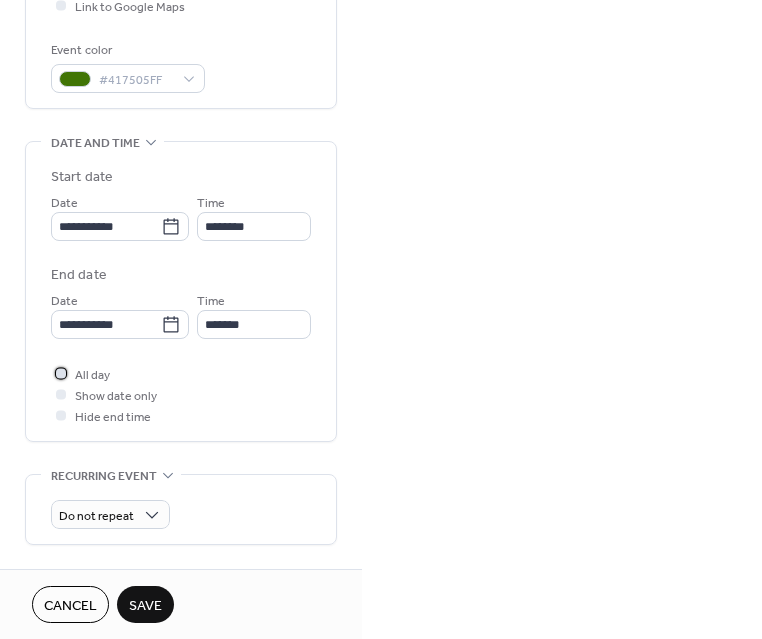 click on "All day" at bounding box center (92, 375) 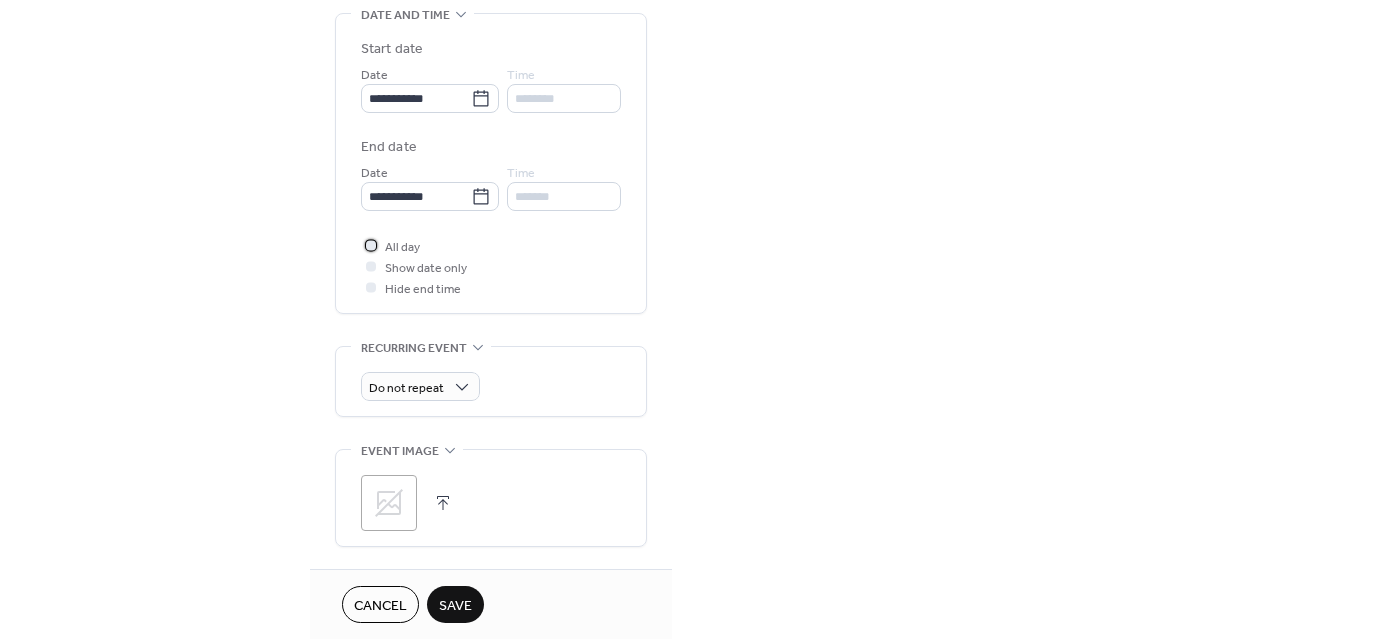 scroll, scrollTop: 700, scrollLeft: 0, axis: vertical 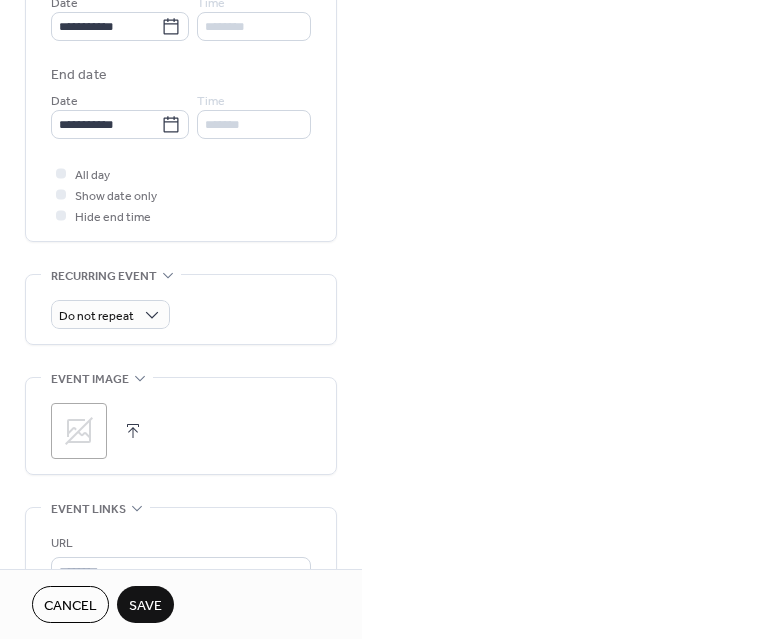 click on "Save" at bounding box center (145, 606) 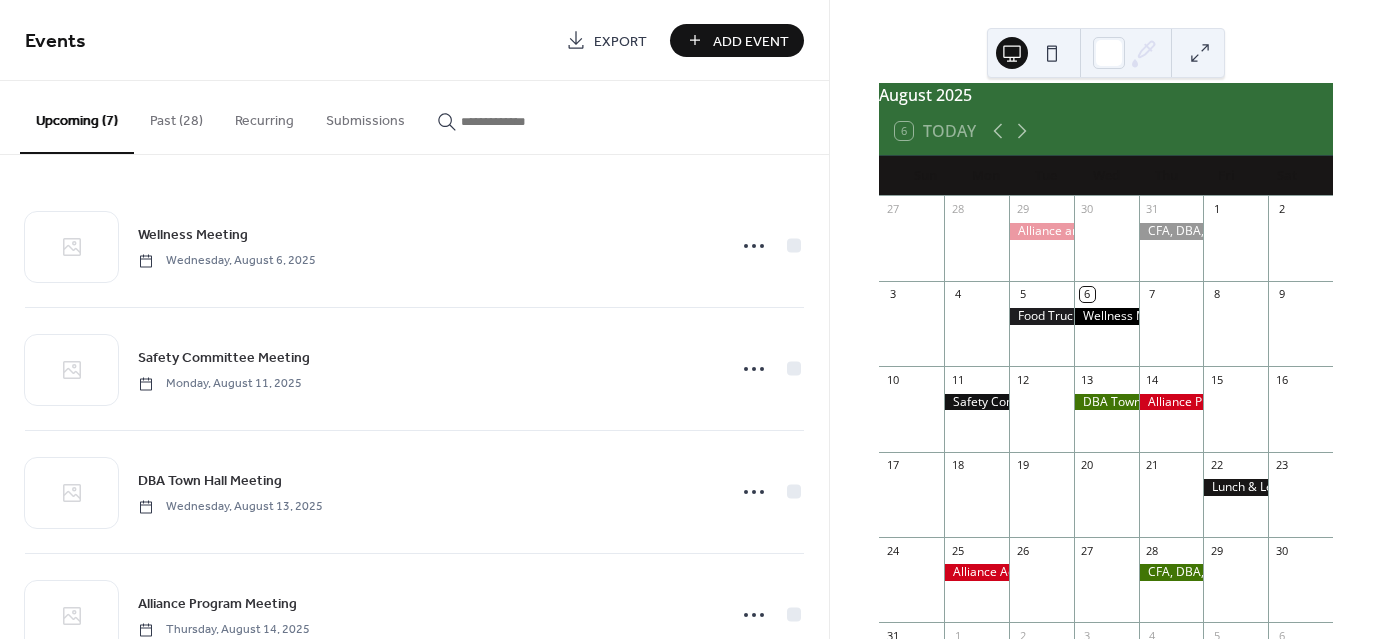 scroll, scrollTop: 0, scrollLeft: 0, axis: both 